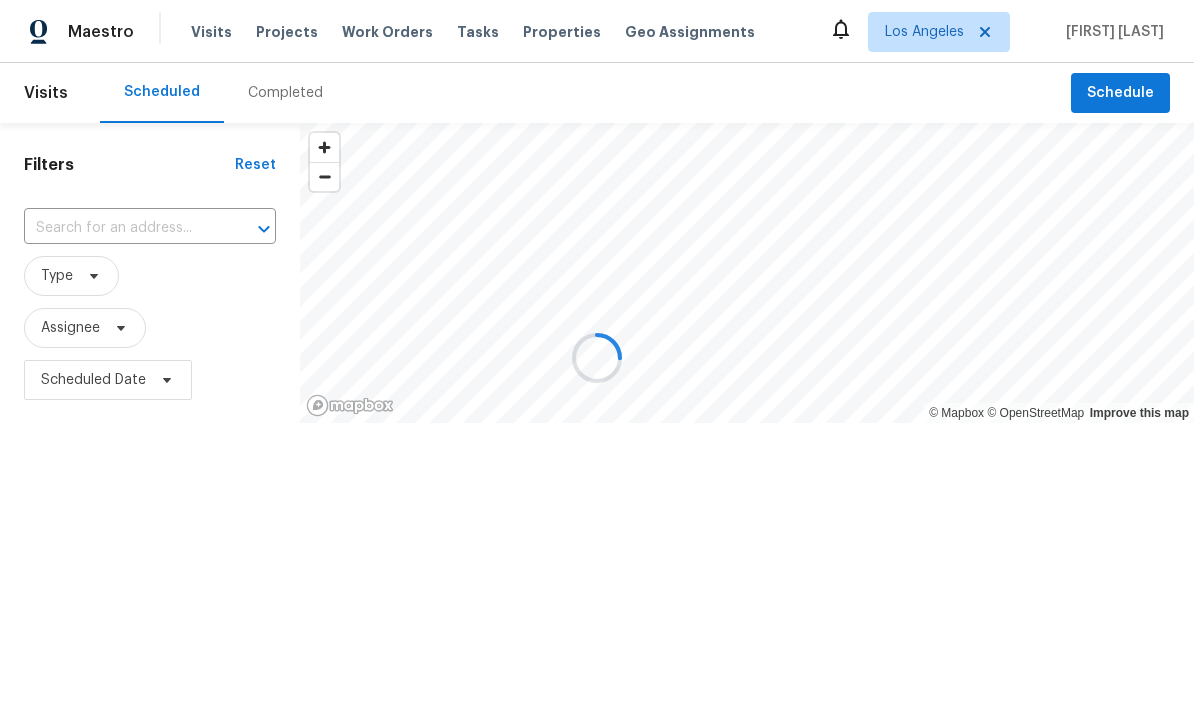 scroll, scrollTop: 0, scrollLeft: 0, axis: both 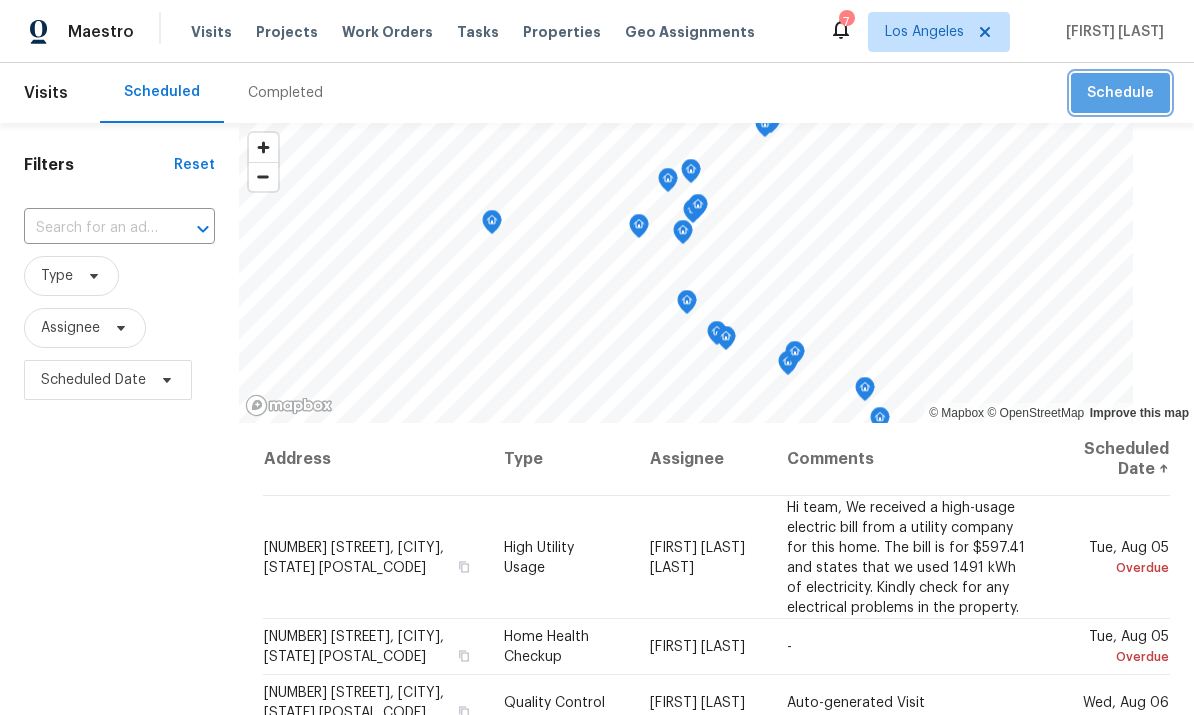 click on "Schedule" at bounding box center (1120, 93) 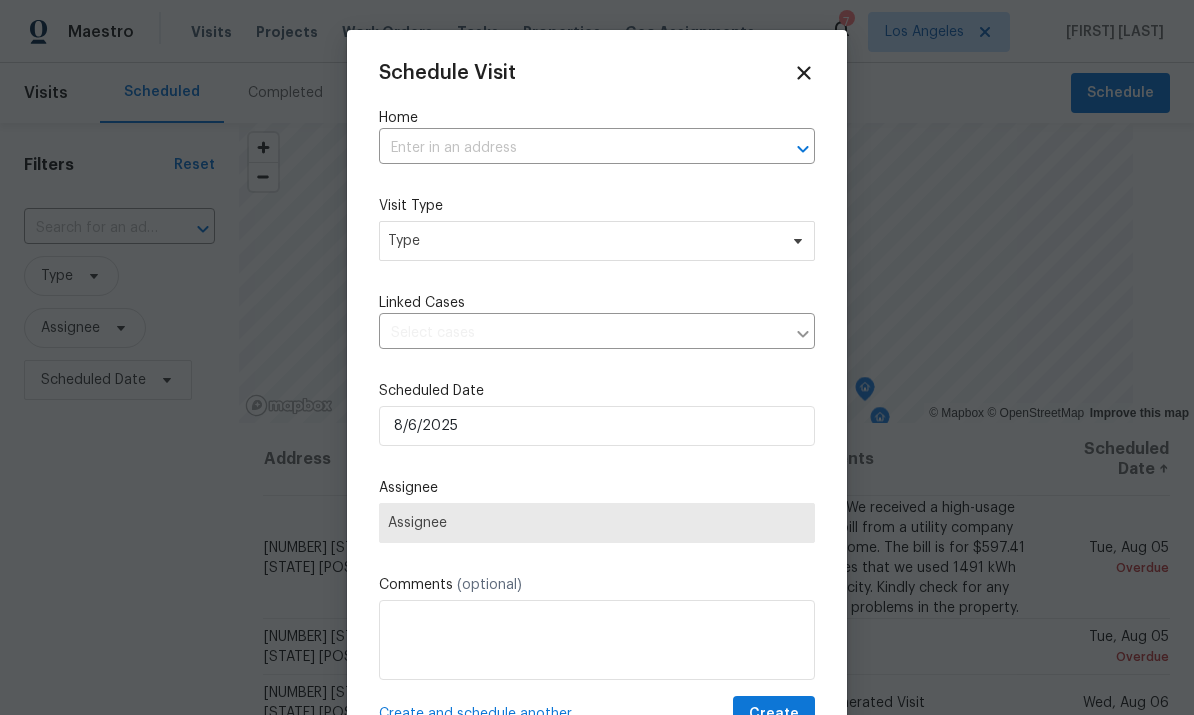 click at bounding box center (569, 148) 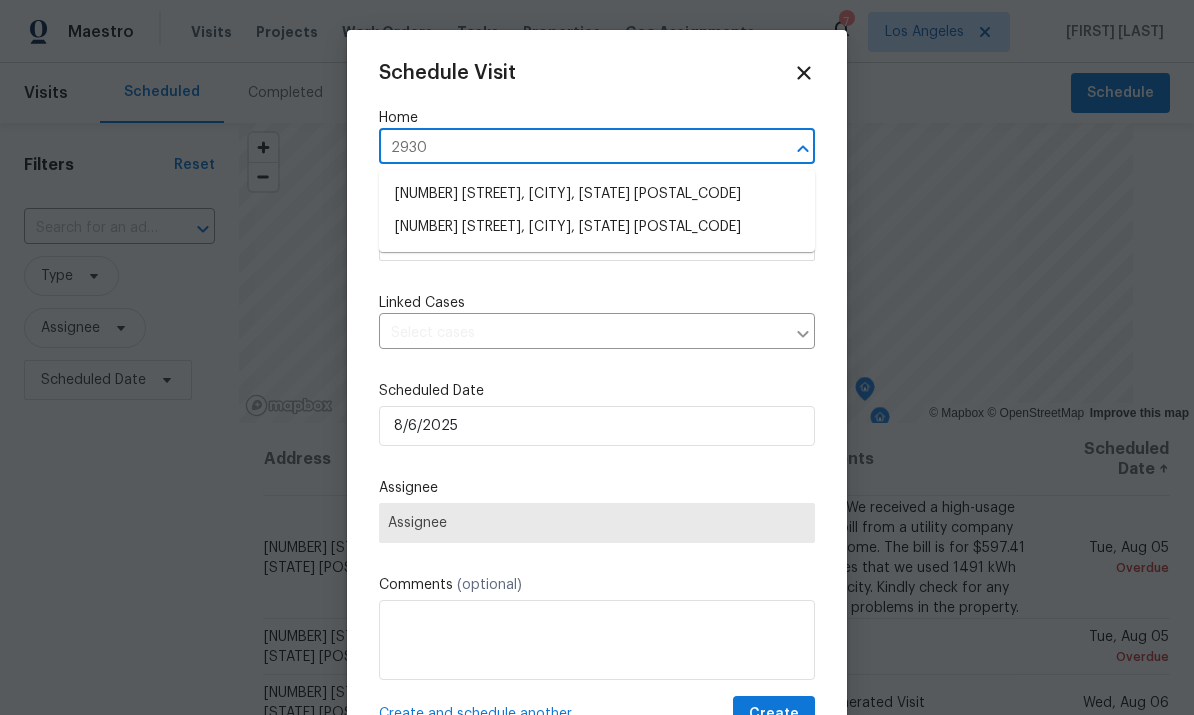 type on "2930" 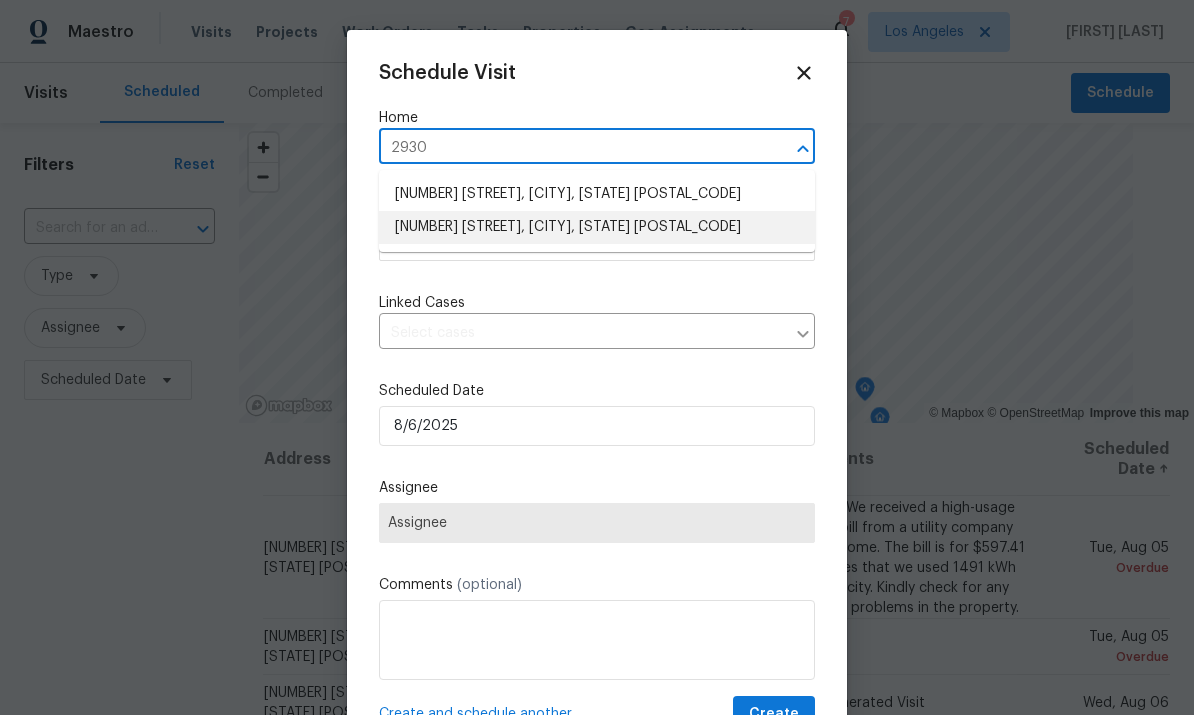 click on "[NUMBER] [STREET], [CITY], [STATE] [POSTAL_CODE]" at bounding box center (597, 227) 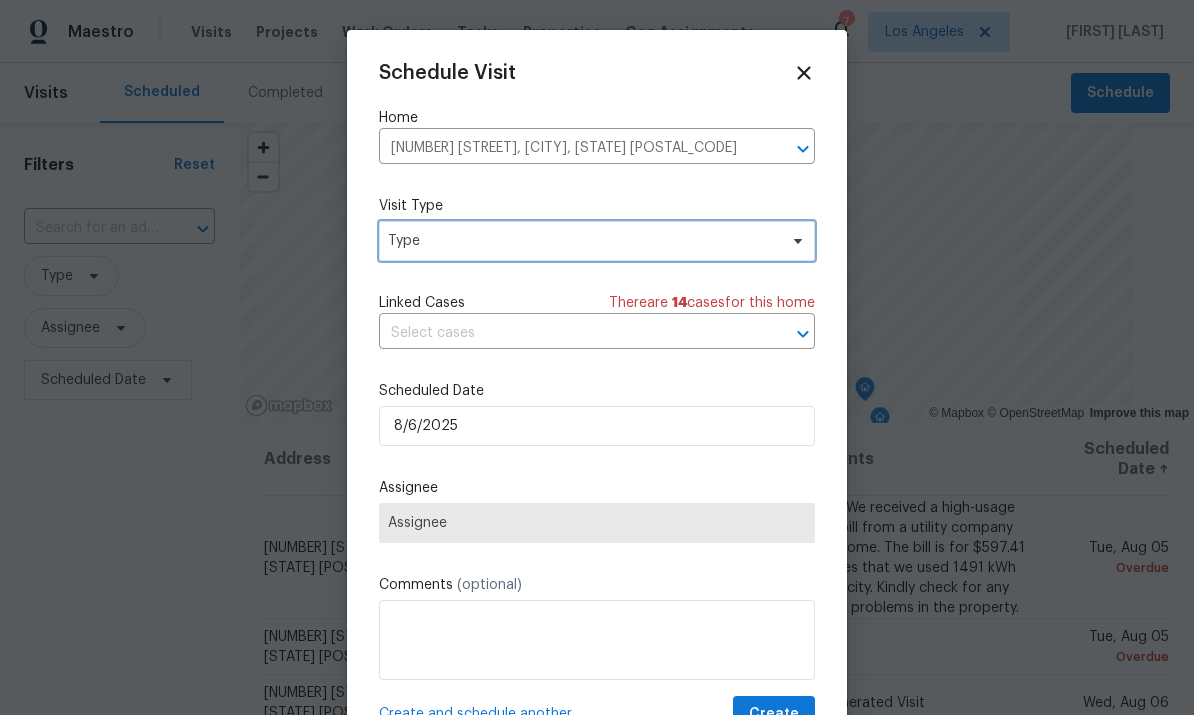 click on "Type" at bounding box center (582, 241) 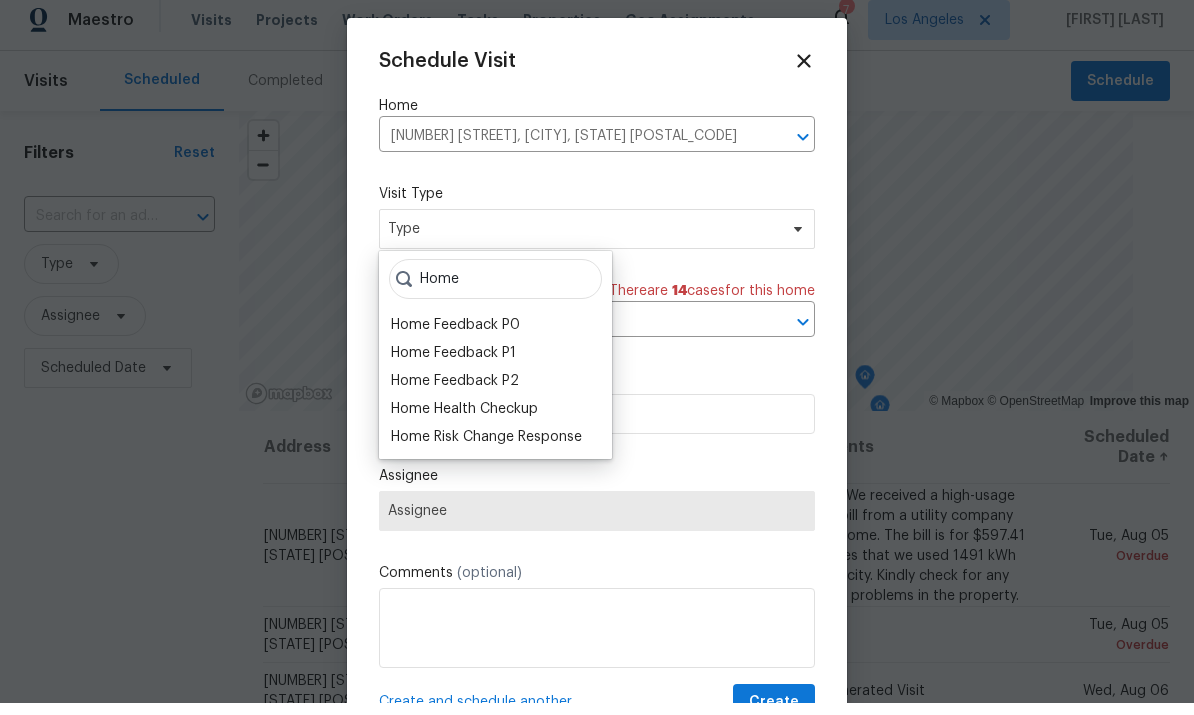 scroll, scrollTop: 12, scrollLeft: 0, axis: vertical 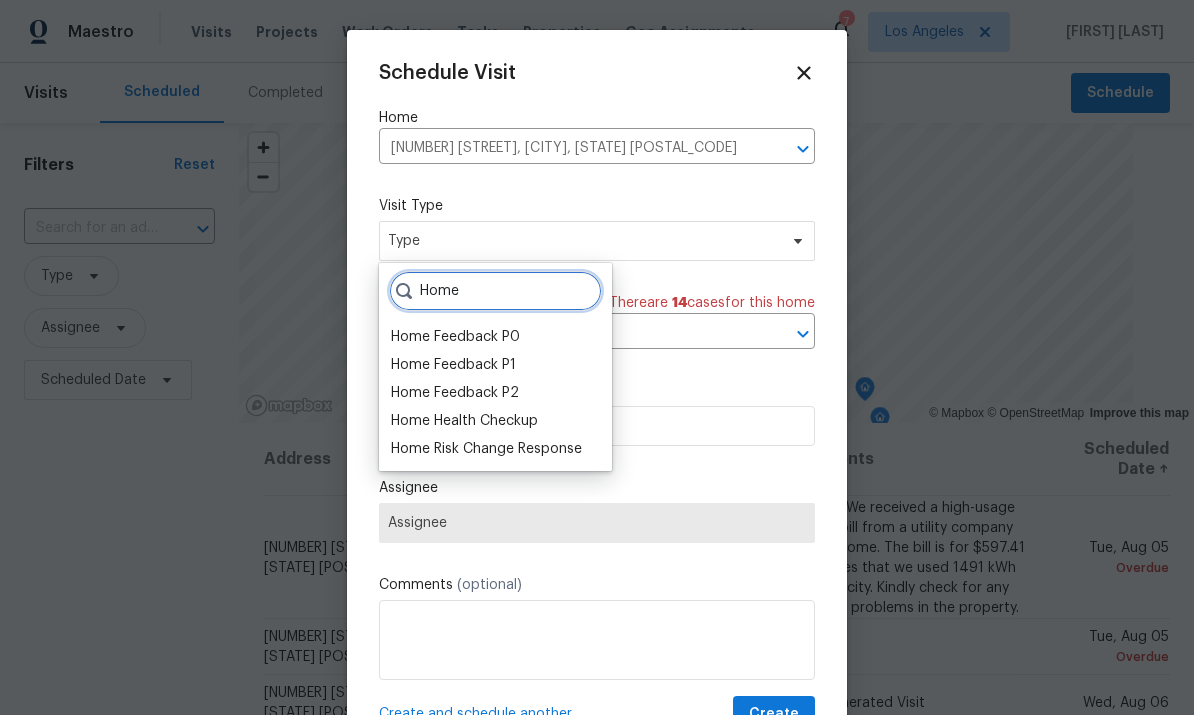 type on "Home" 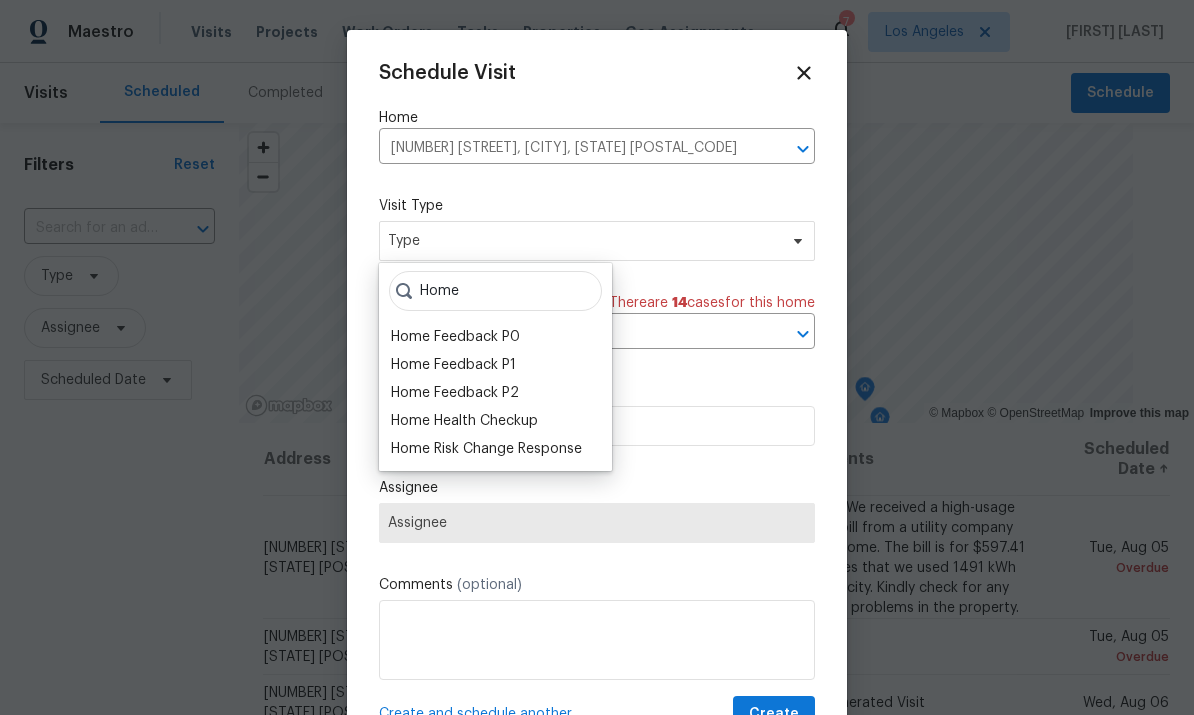 click on "Home Health Checkup" at bounding box center (464, 421) 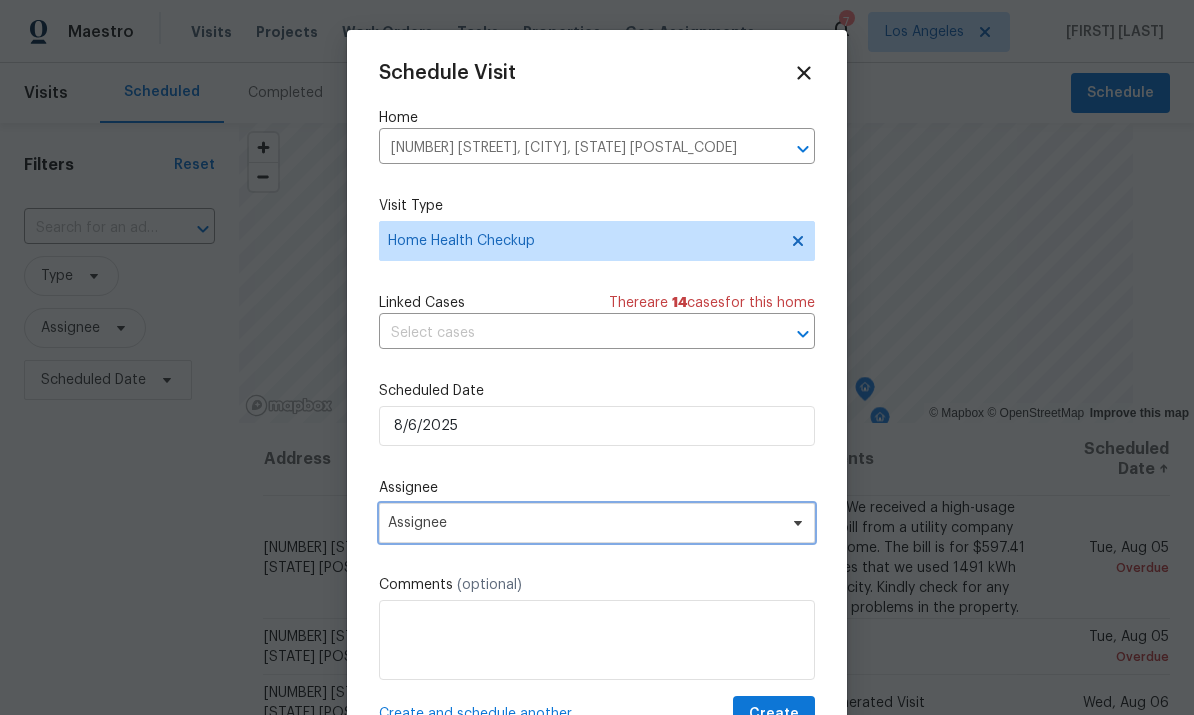 click on "Assignee" at bounding box center [584, 523] 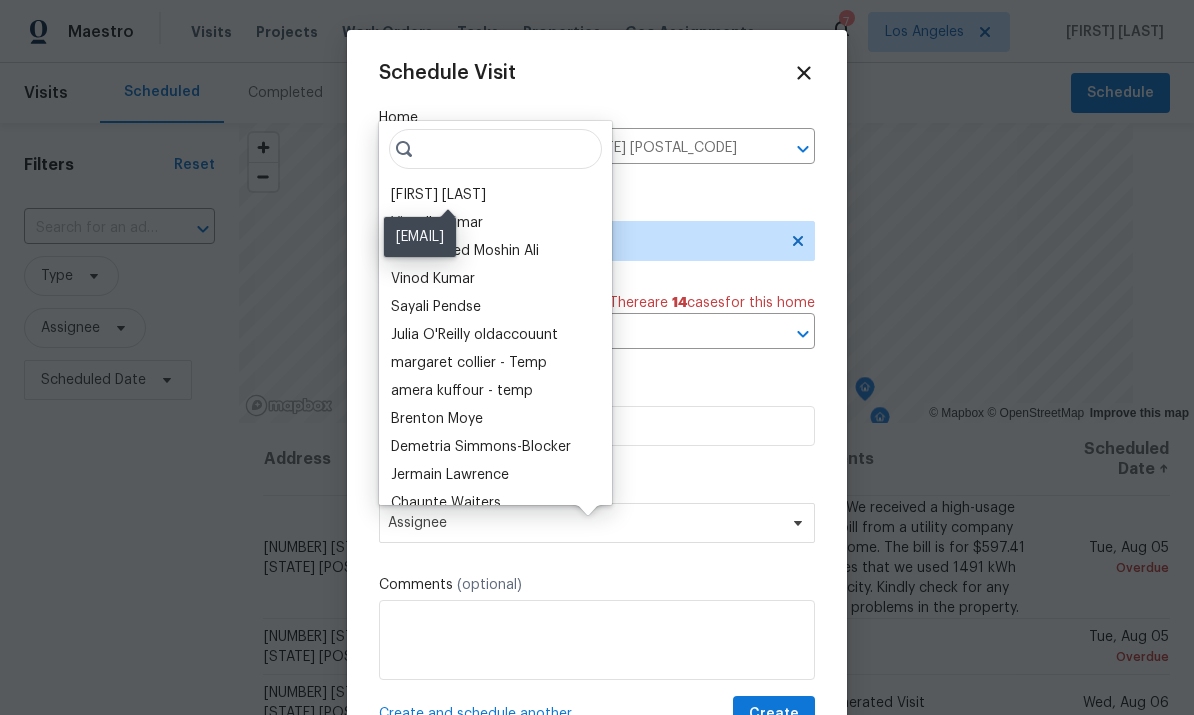 click on "[FIRST] [LAST]" at bounding box center (438, 195) 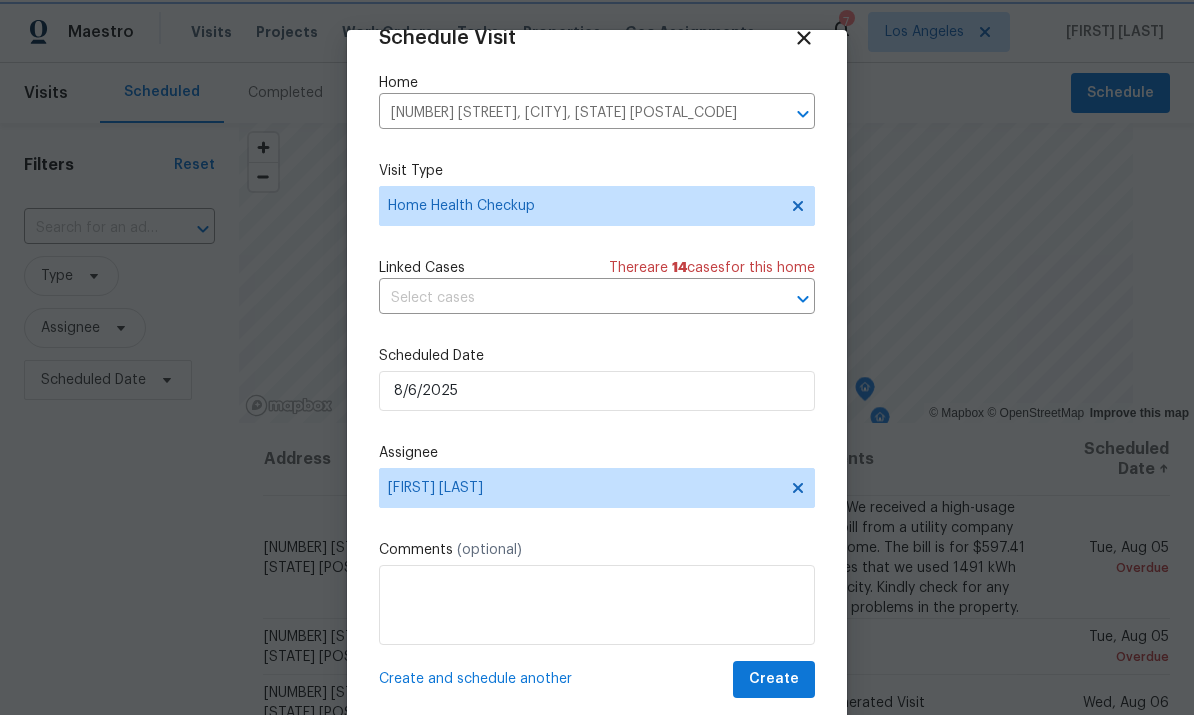 scroll, scrollTop: 39, scrollLeft: 0, axis: vertical 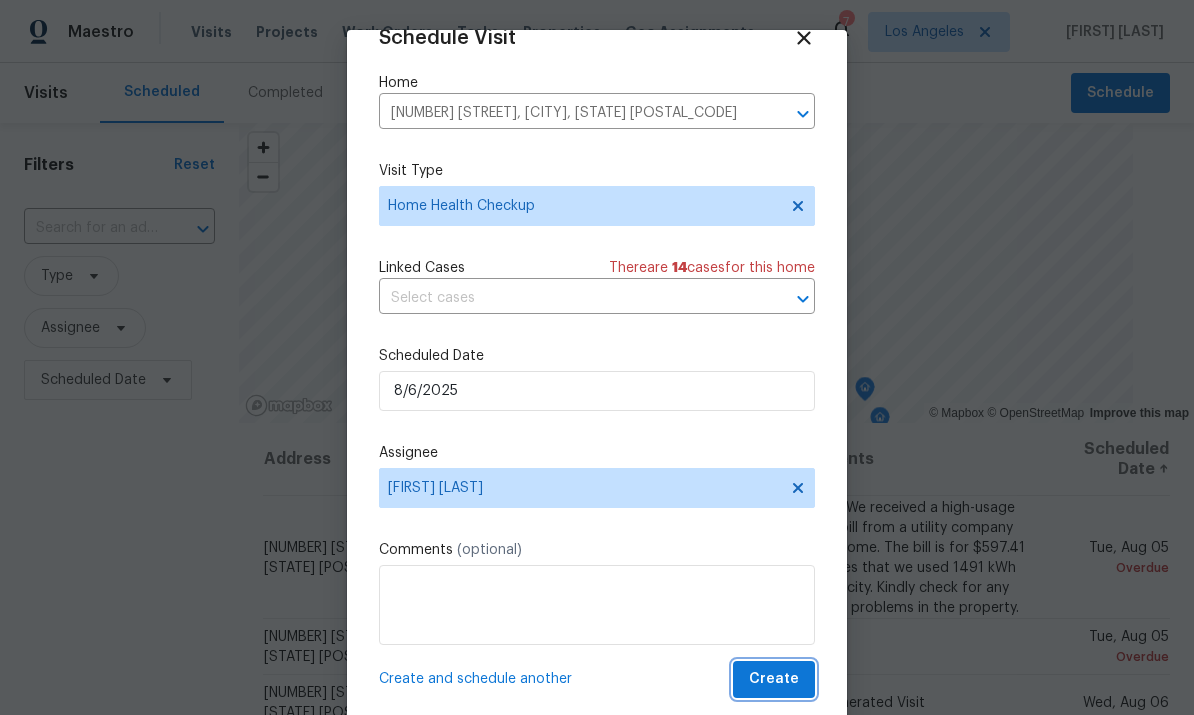 click on "Create" at bounding box center [774, 679] 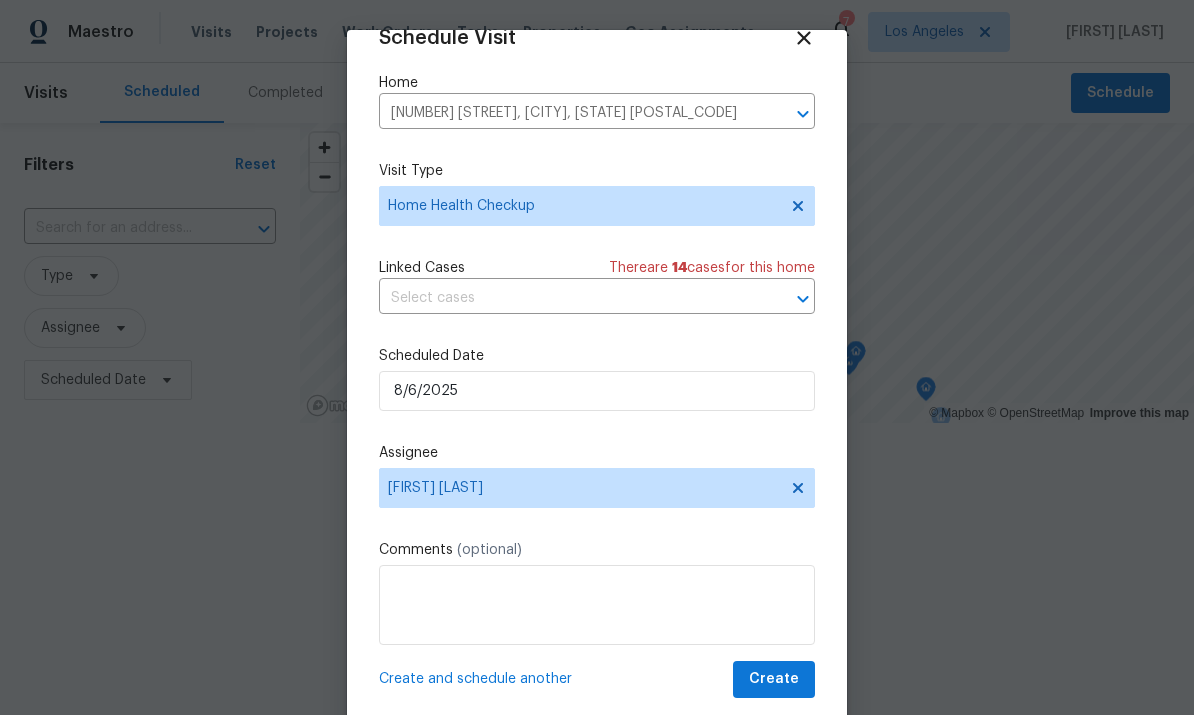 scroll, scrollTop: 0, scrollLeft: 0, axis: both 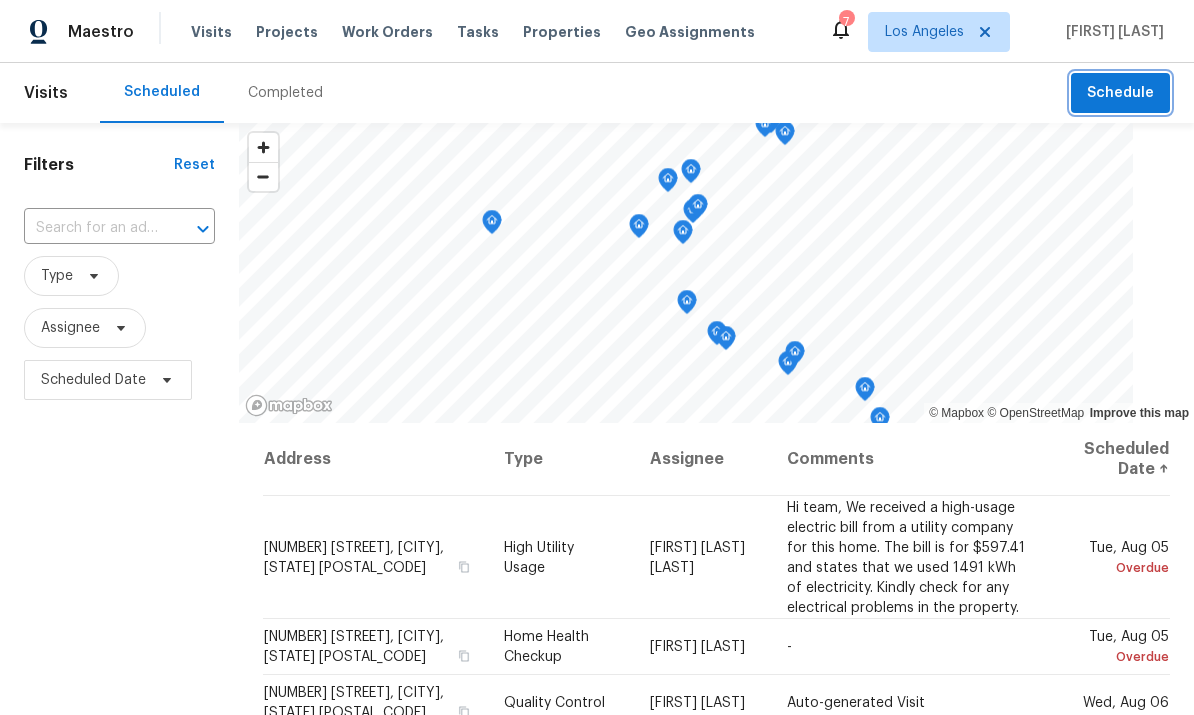 click on "Schedule" at bounding box center [1120, 93] 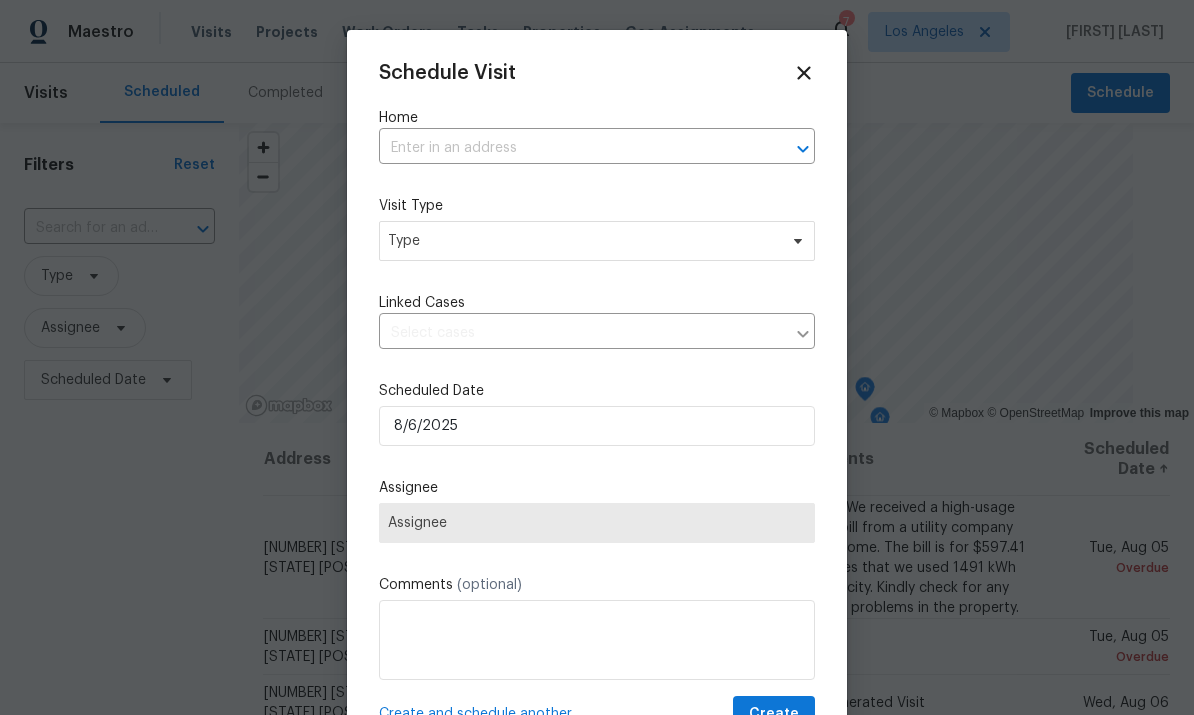 click at bounding box center (569, 148) 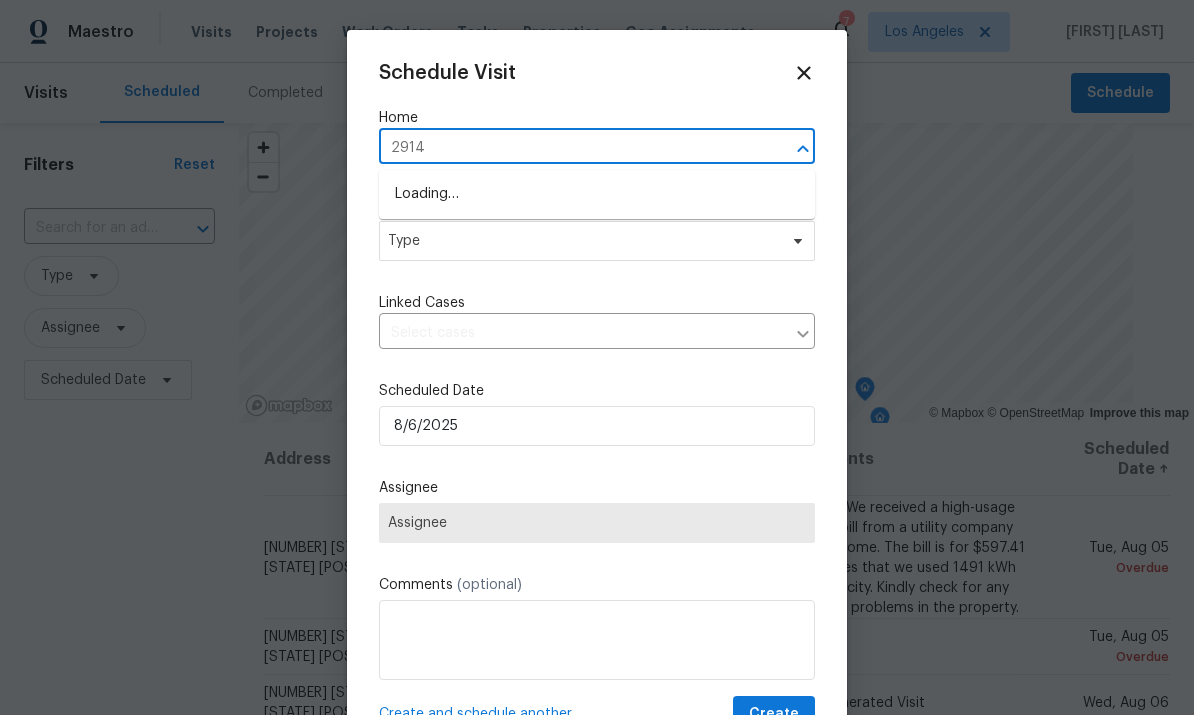 type on "2914" 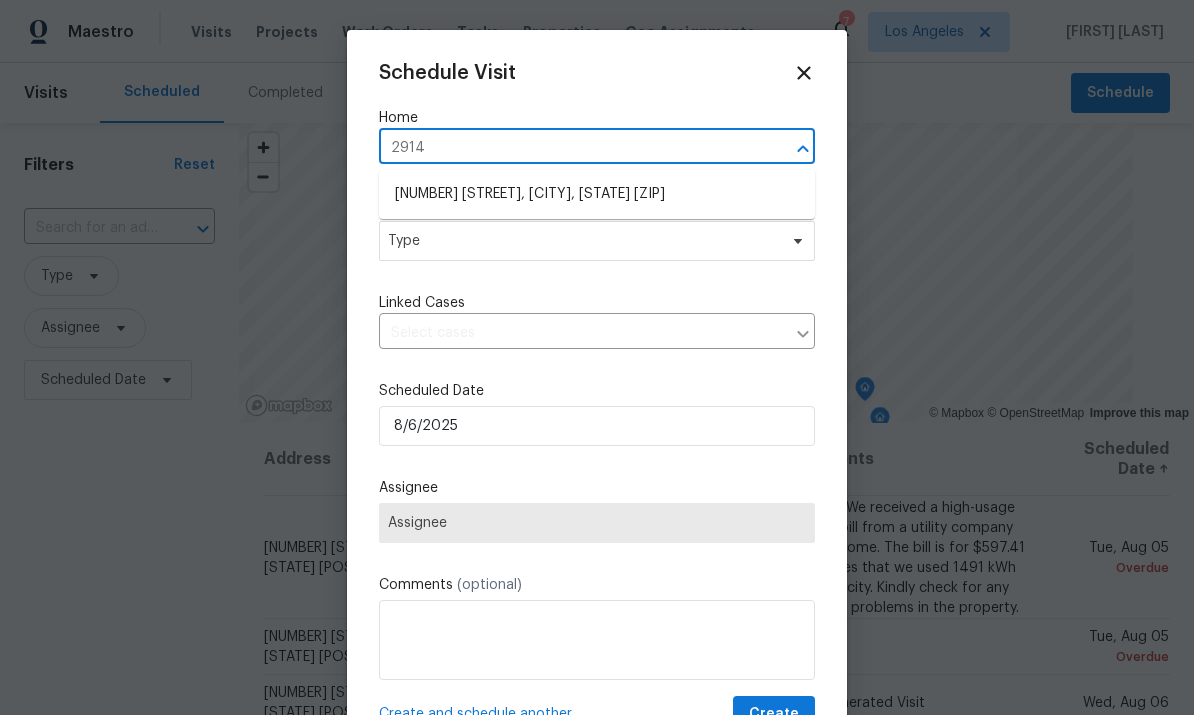click on "[NUMBER] [STREET], [CITY], [STATE] [ZIP]" at bounding box center (597, 194) 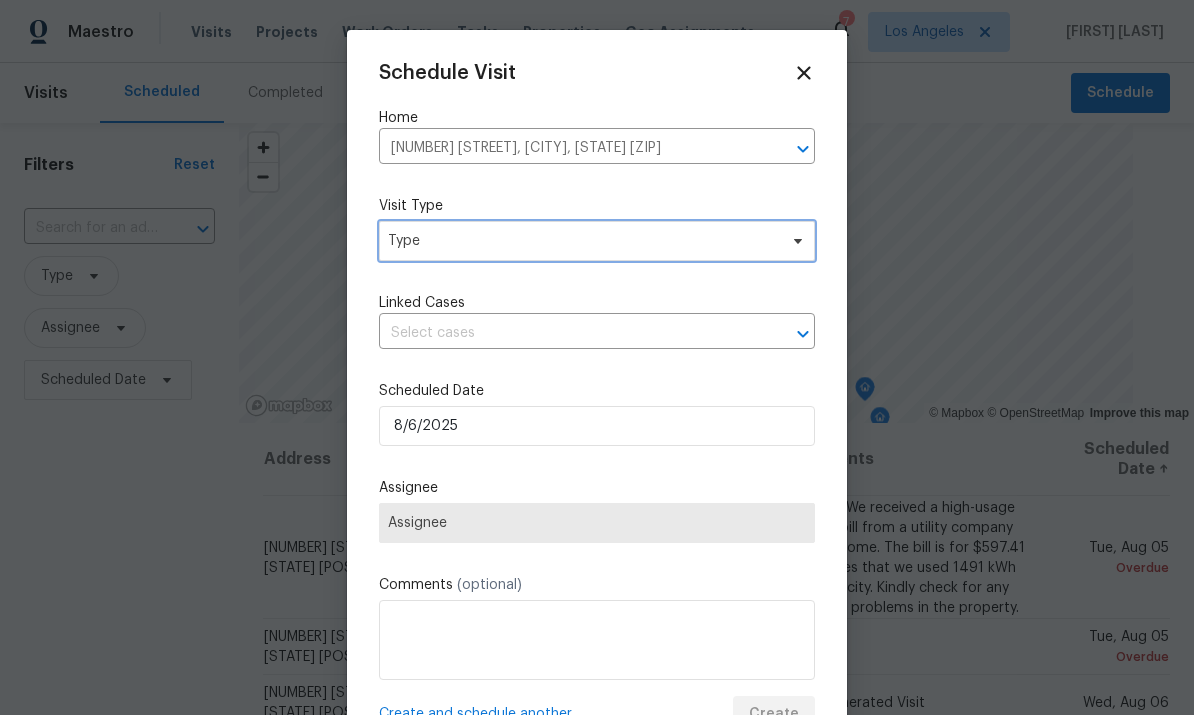 click on "Type" at bounding box center [582, 241] 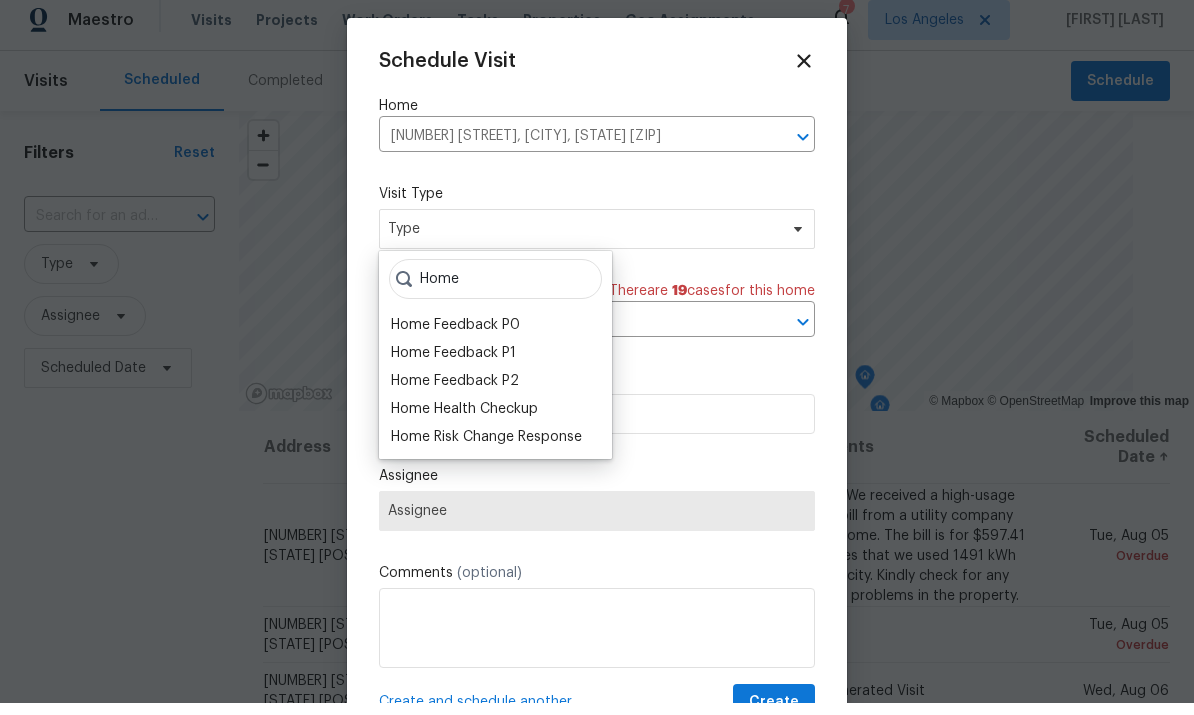 scroll, scrollTop: 12, scrollLeft: 0, axis: vertical 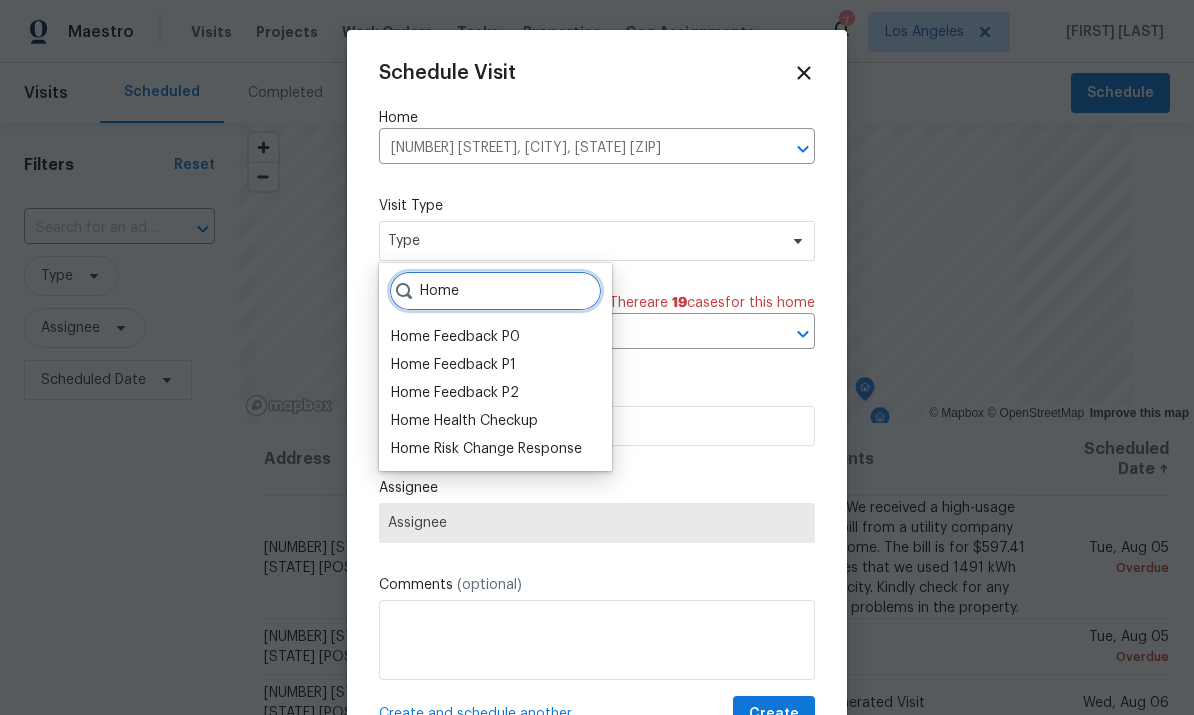 type on "Home" 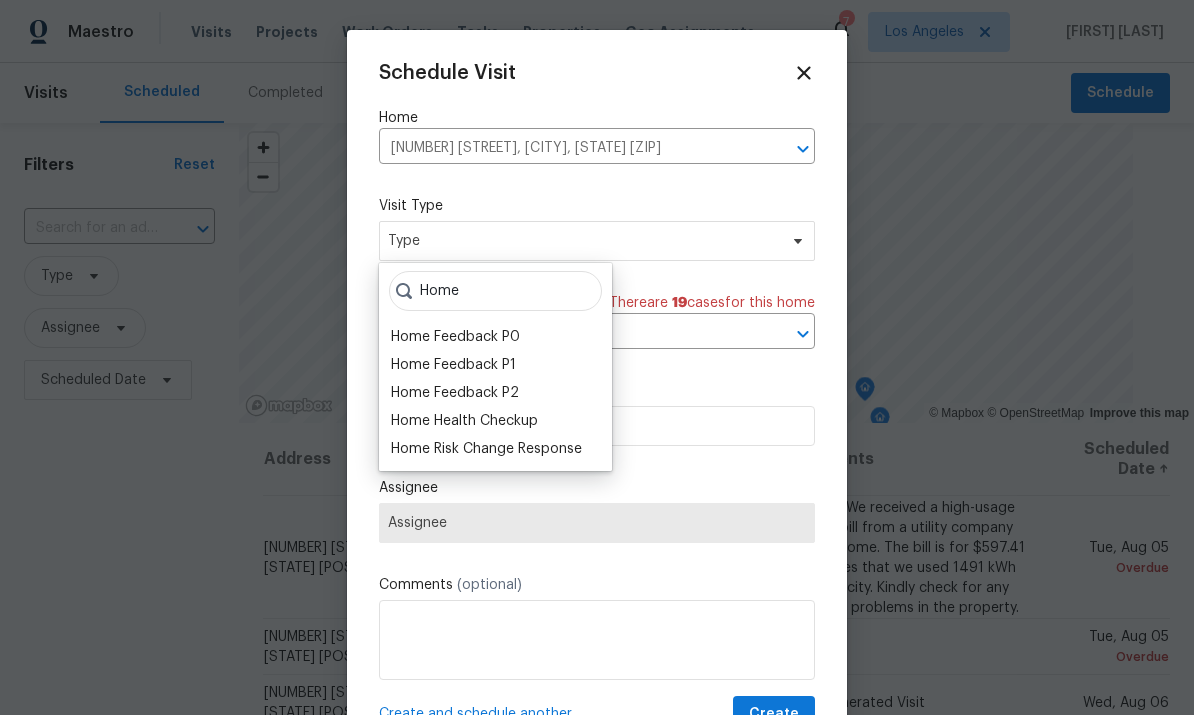 click on "Home Health Checkup" at bounding box center (464, 421) 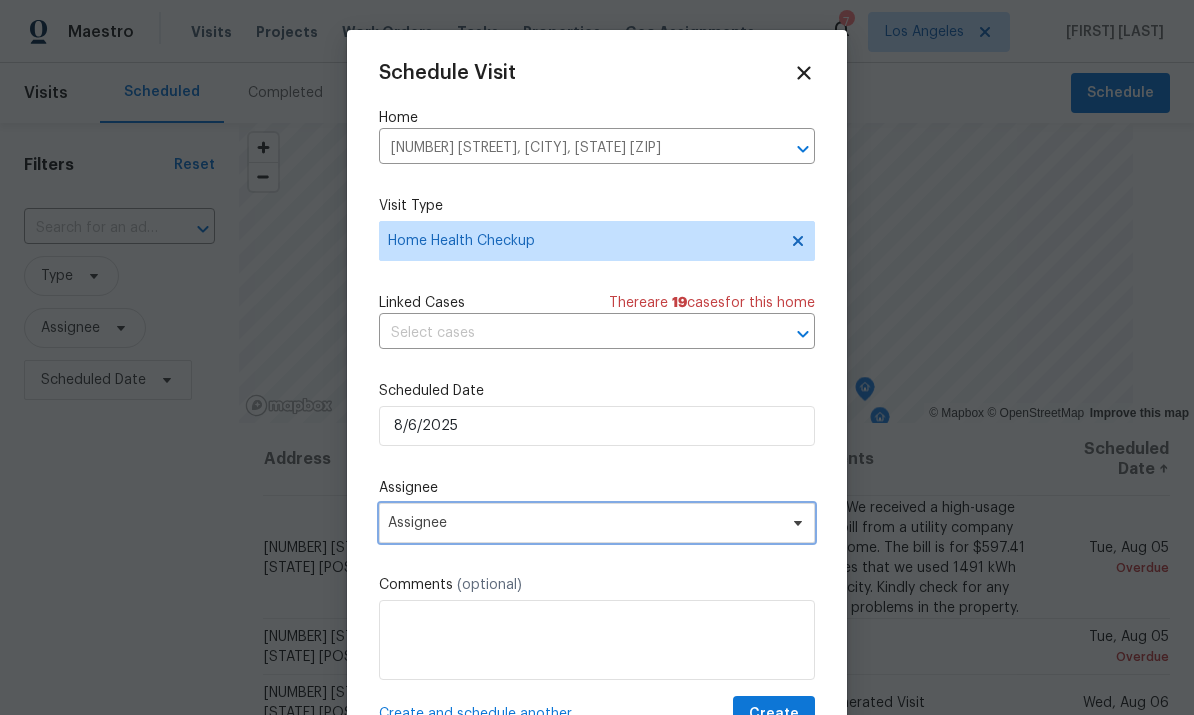 click on "Assignee" at bounding box center (584, 523) 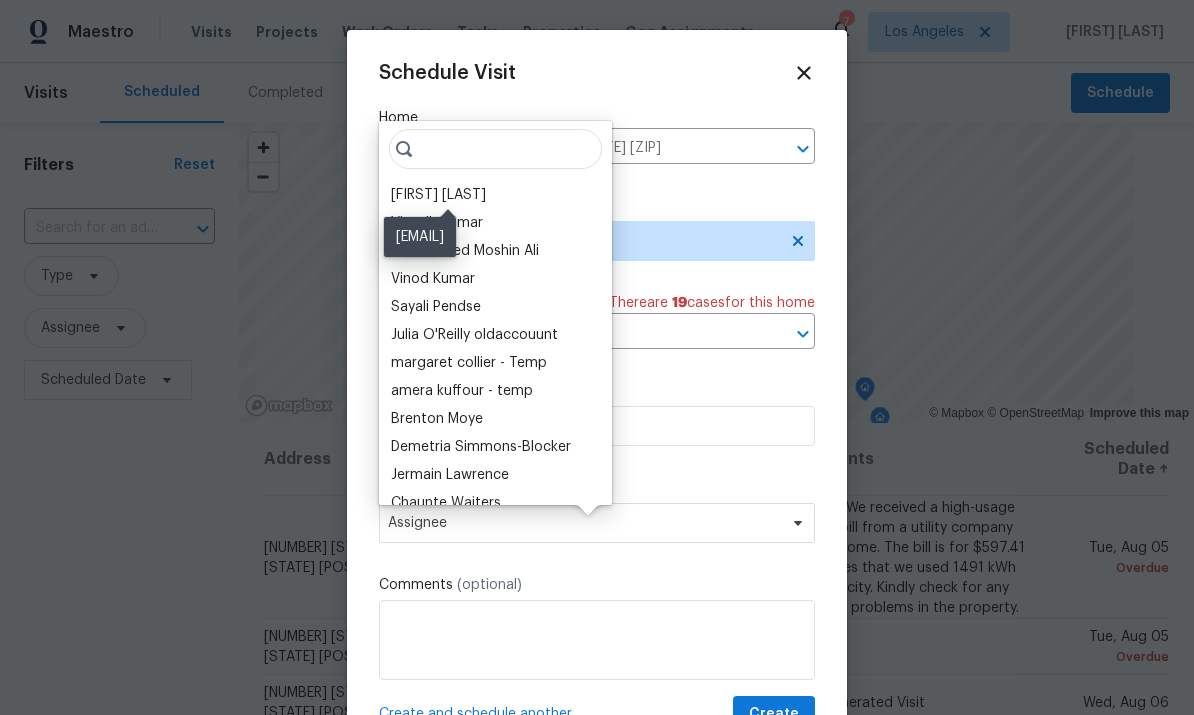 click on "[FIRST] [LAST]" at bounding box center [438, 195] 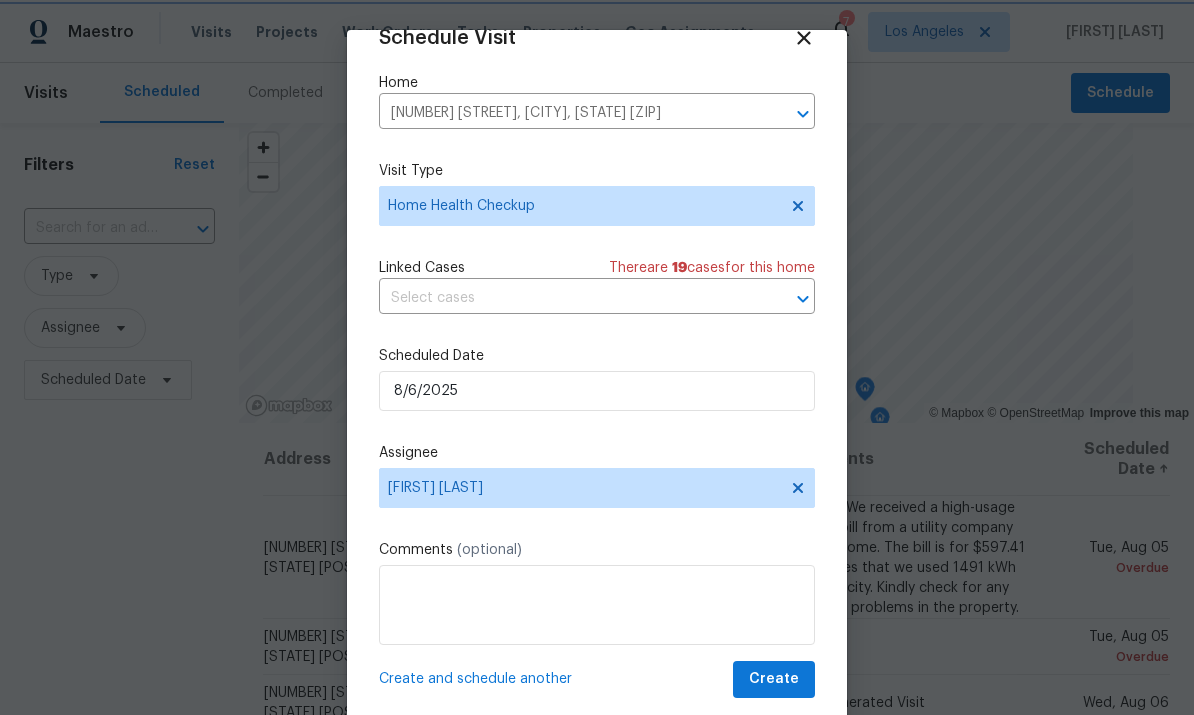scroll, scrollTop: 39, scrollLeft: 0, axis: vertical 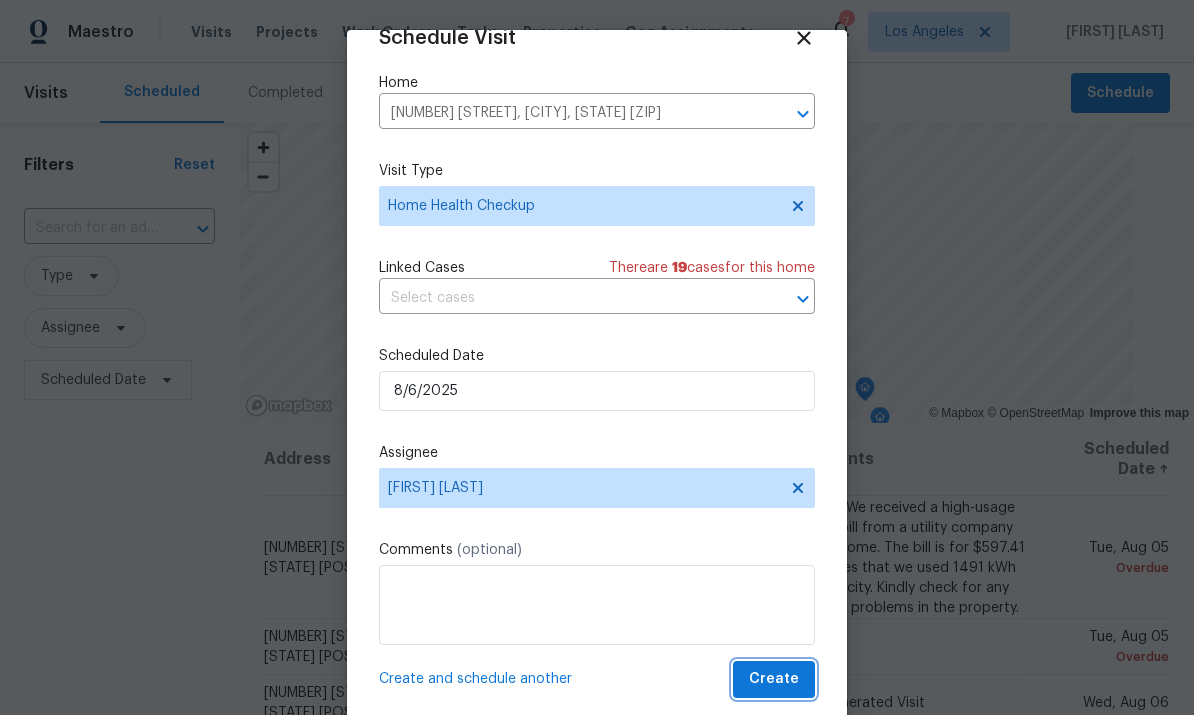click on "Create" at bounding box center (774, 679) 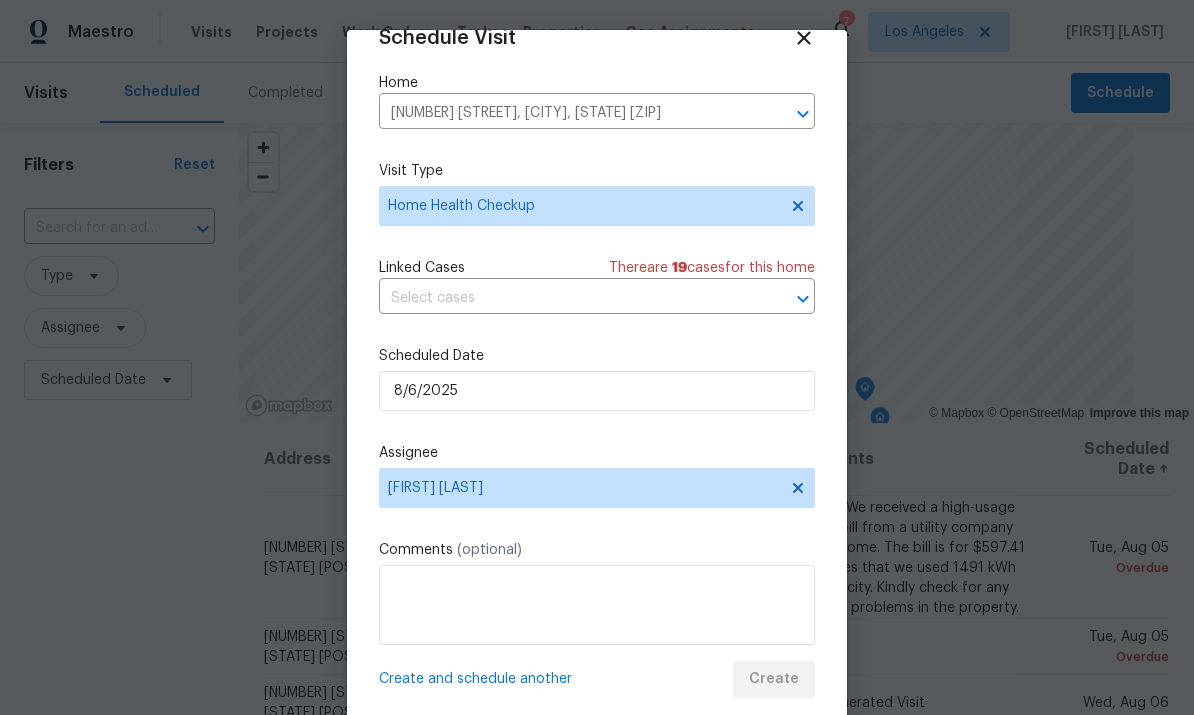 scroll, scrollTop: 0, scrollLeft: 0, axis: both 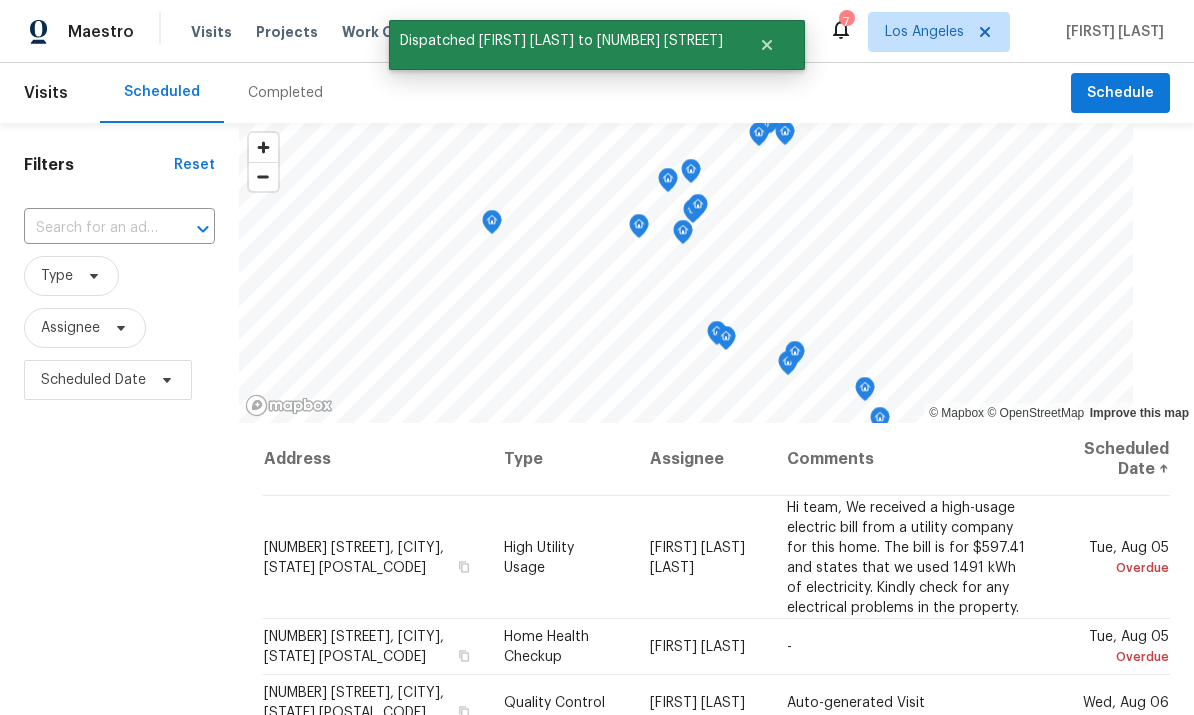 click at bounding box center (91, 228) 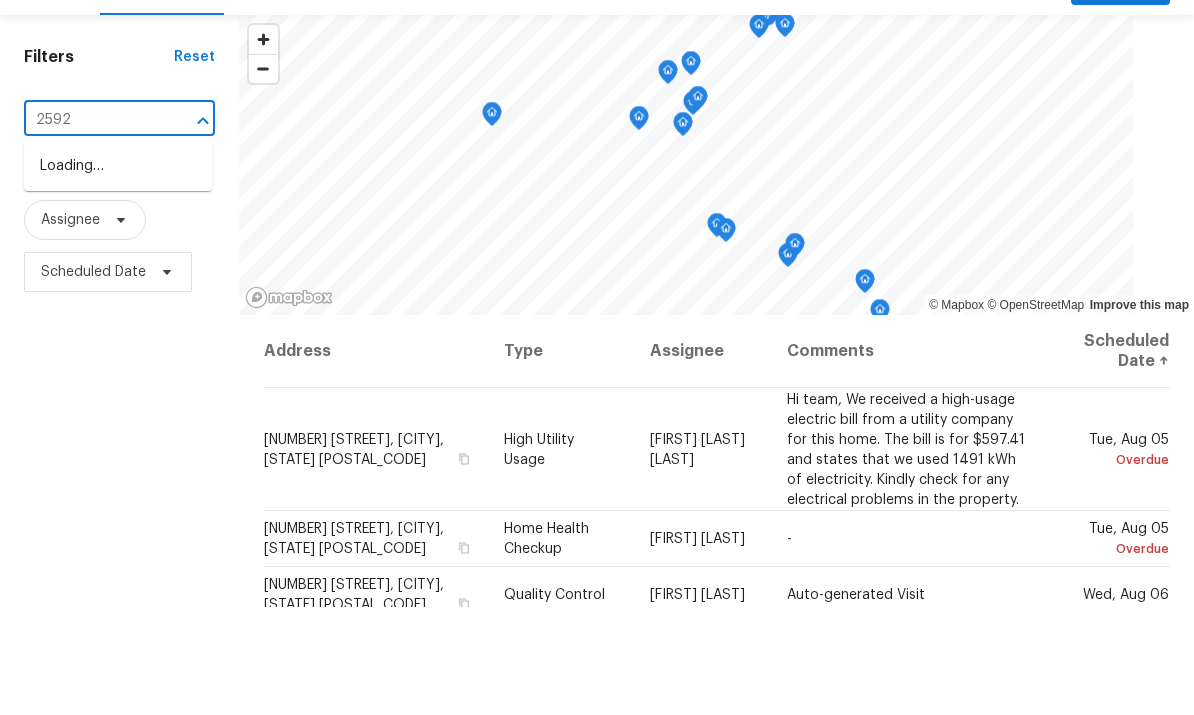 type on "25922" 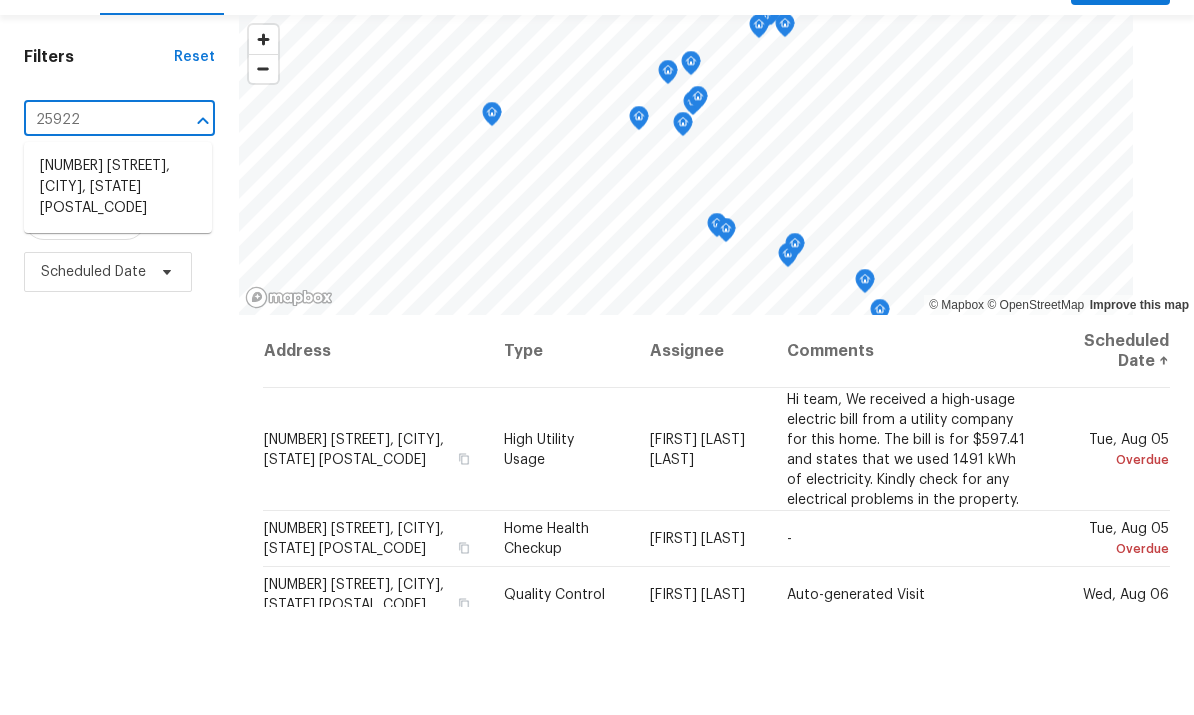 click on "[NUMBER] [STREET], [CITY], [STATE] [POSTAL_CODE]" at bounding box center (118, 295) 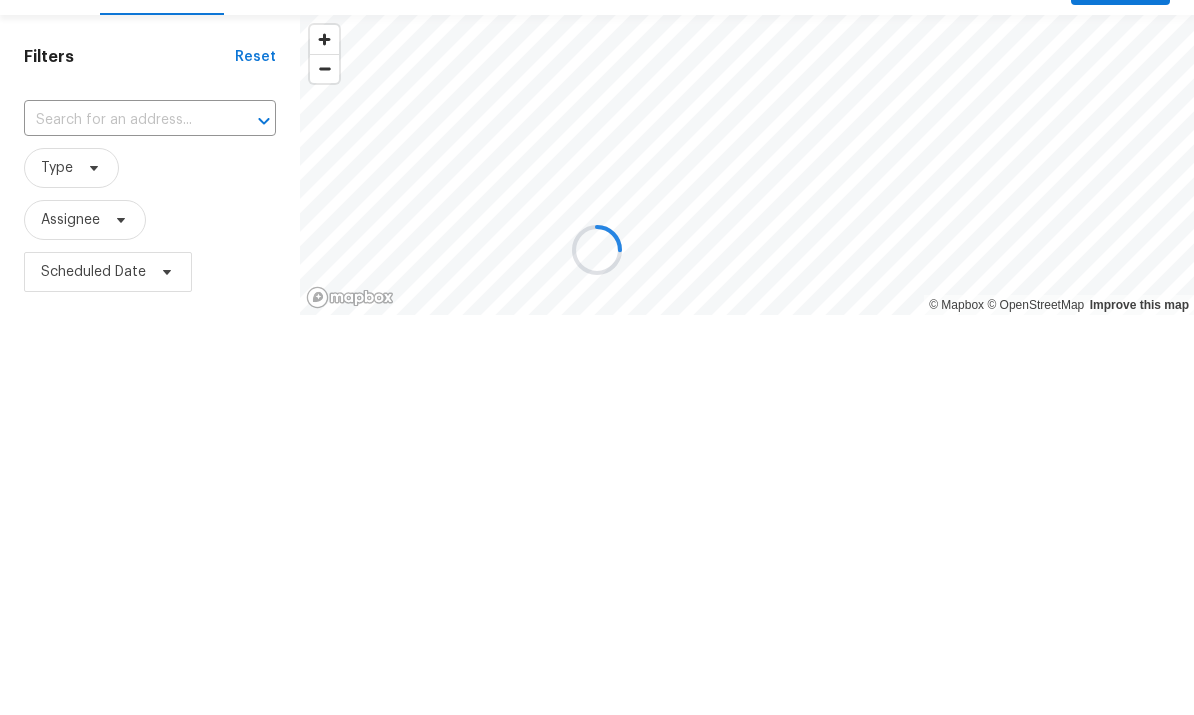 type on "[NUMBER] [STREET], [CITY], [STATE] [POSTAL_CODE]" 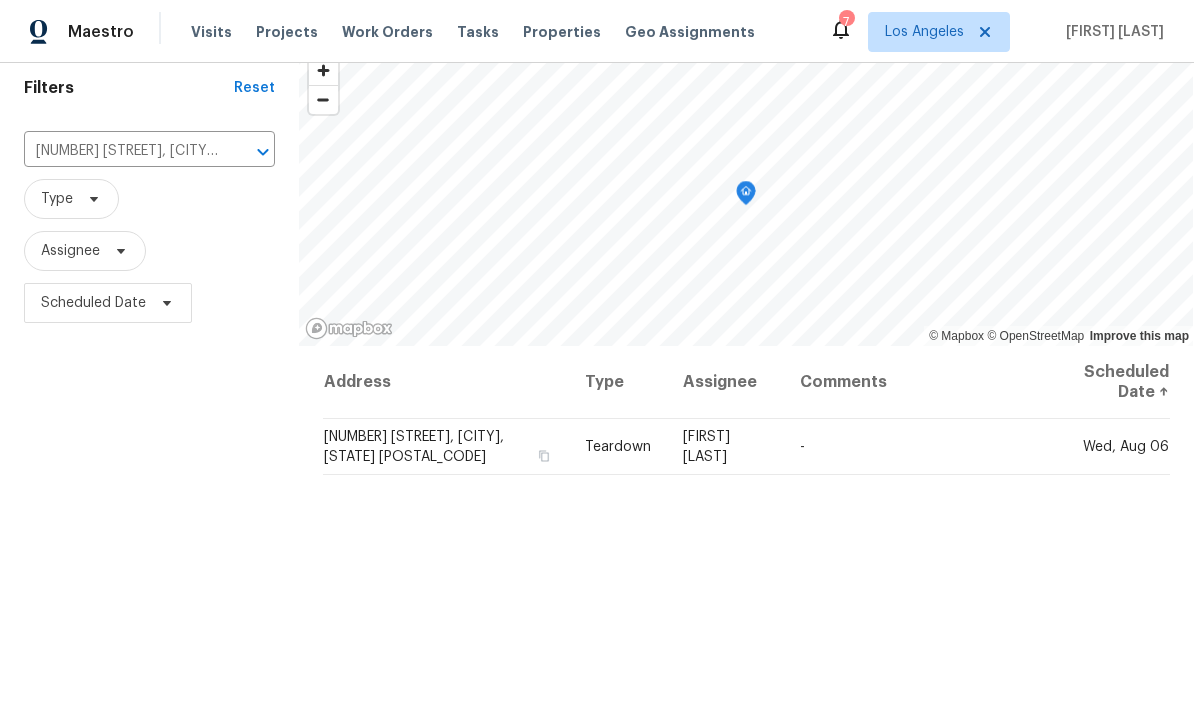 scroll, scrollTop: 78, scrollLeft: 0, axis: vertical 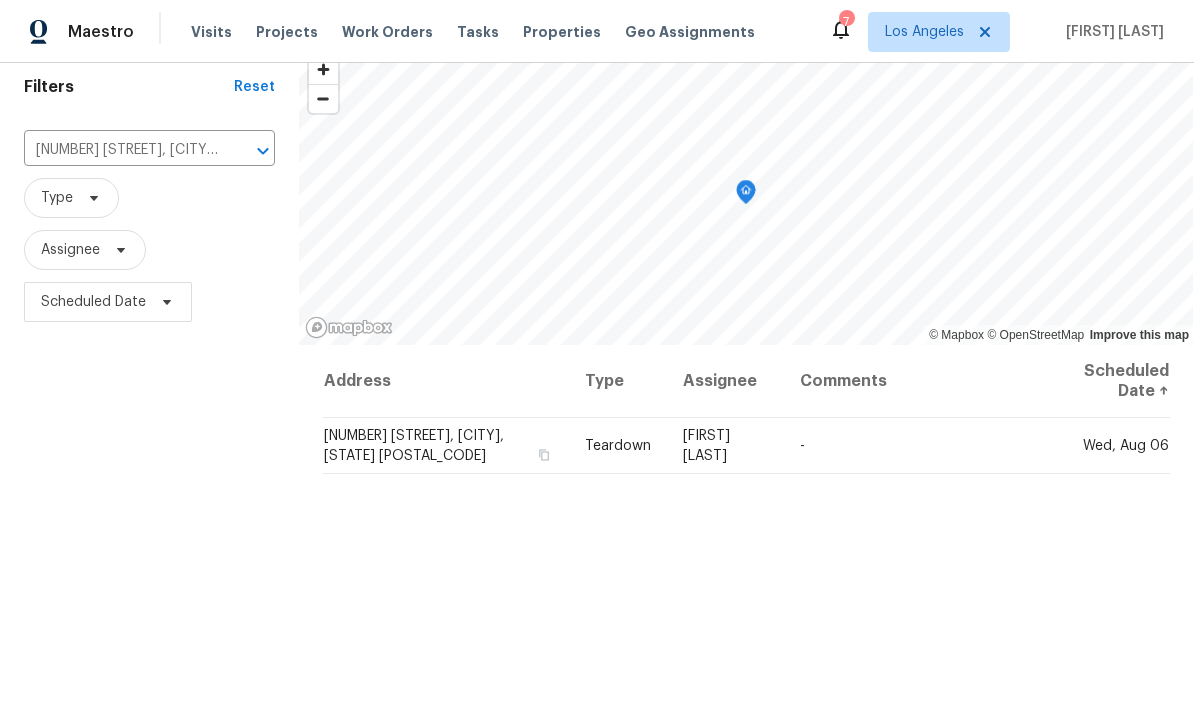 click 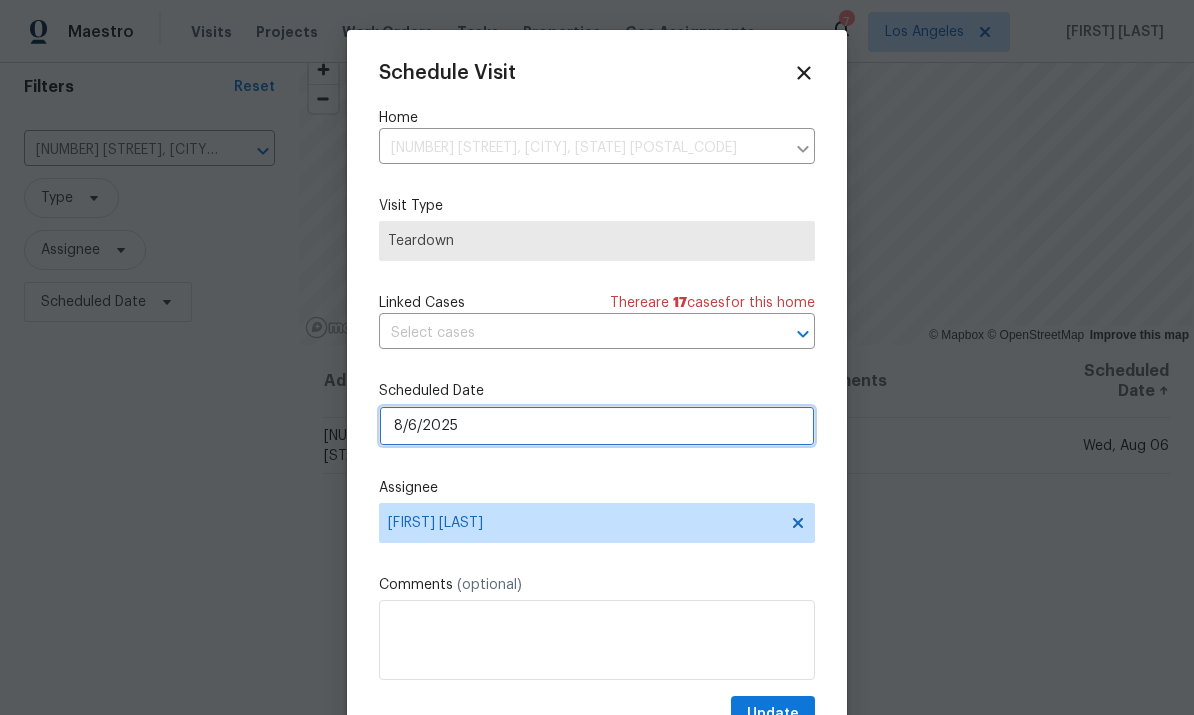 click on "8/6/2025" at bounding box center [597, 426] 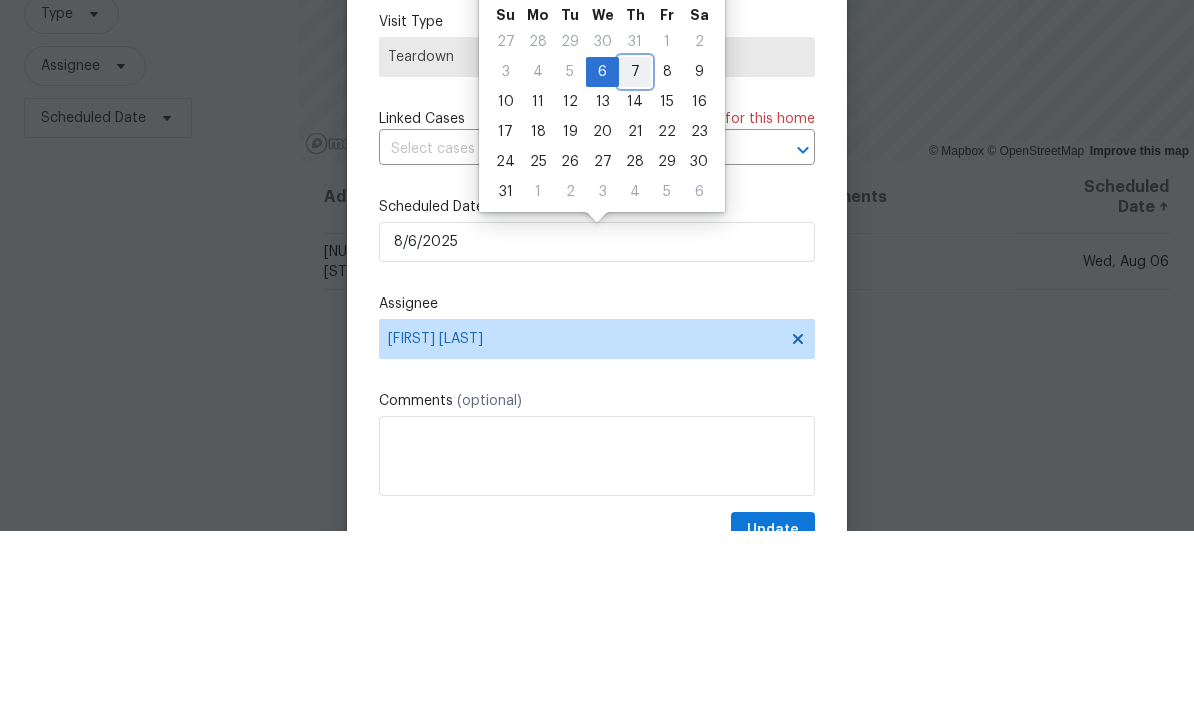 click on "7" at bounding box center (635, 256) 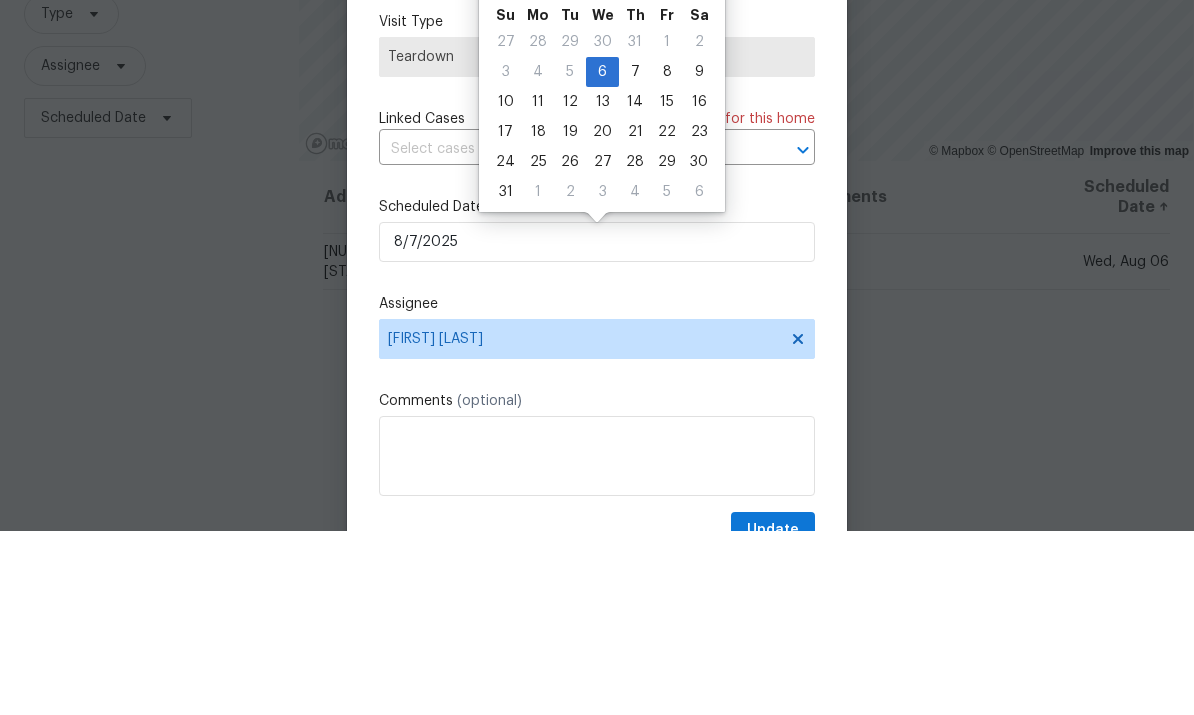 scroll, scrollTop: 75, scrollLeft: 0, axis: vertical 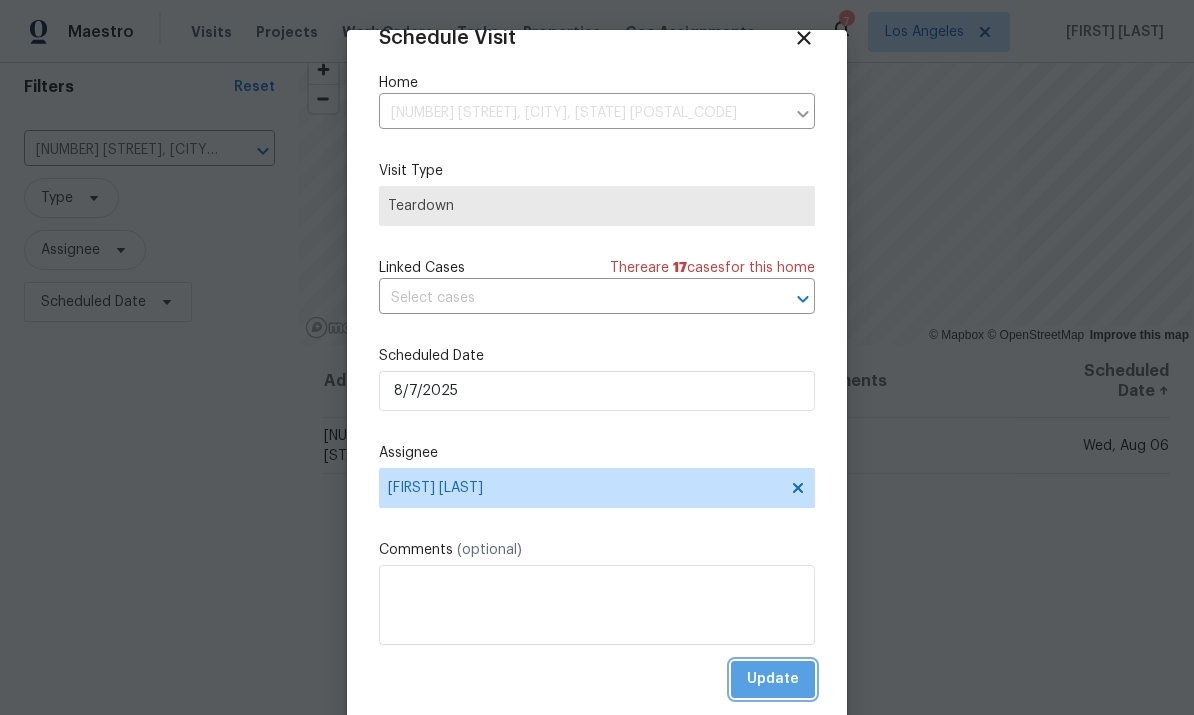 click on "Update" at bounding box center [773, 679] 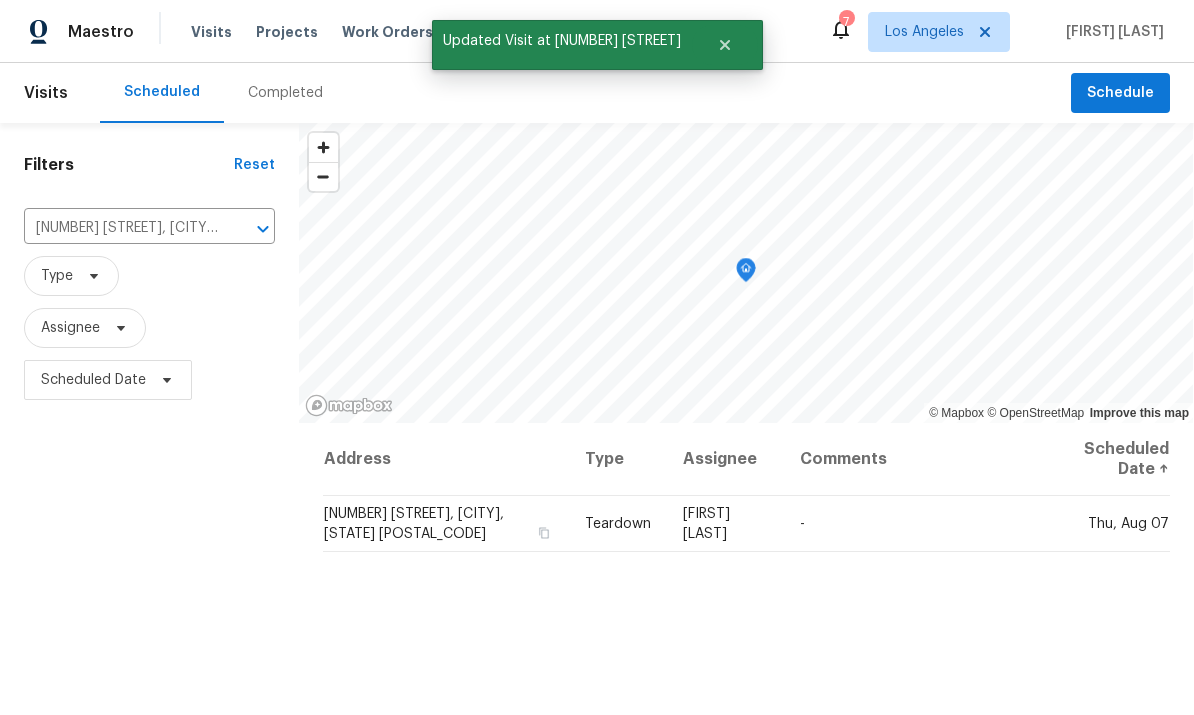 scroll, scrollTop: 0, scrollLeft: 0, axis: both 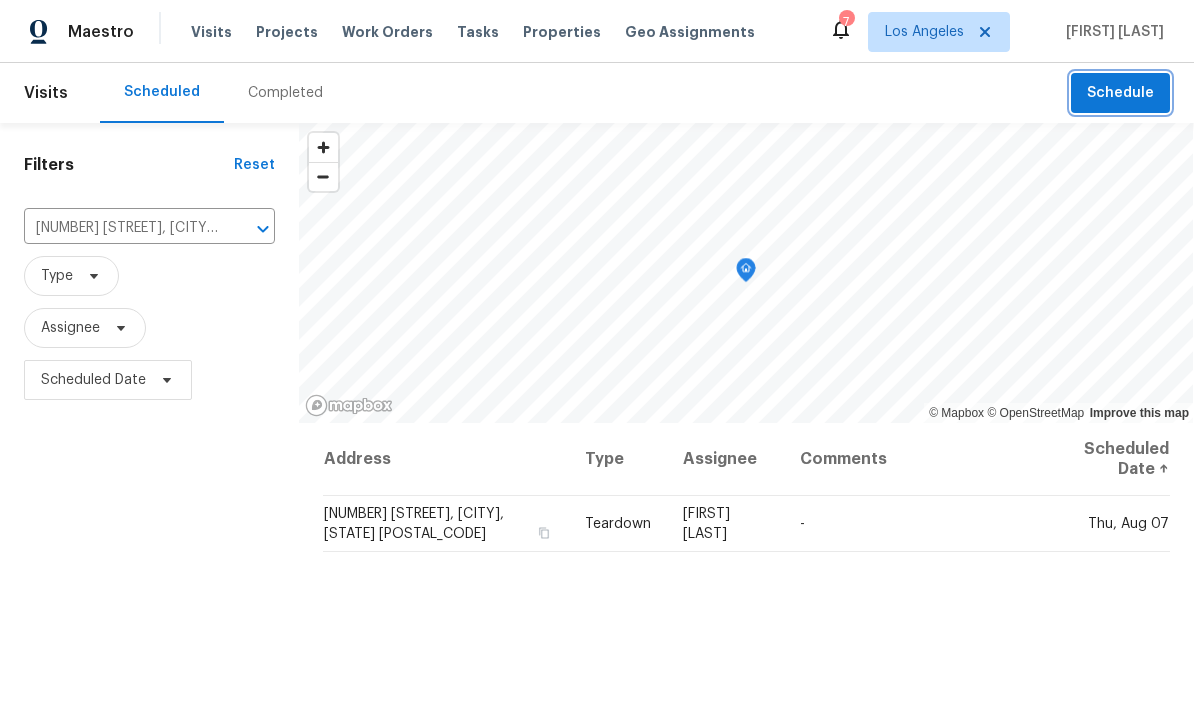 click on "Schedule" at bounding box center (1120, 93) 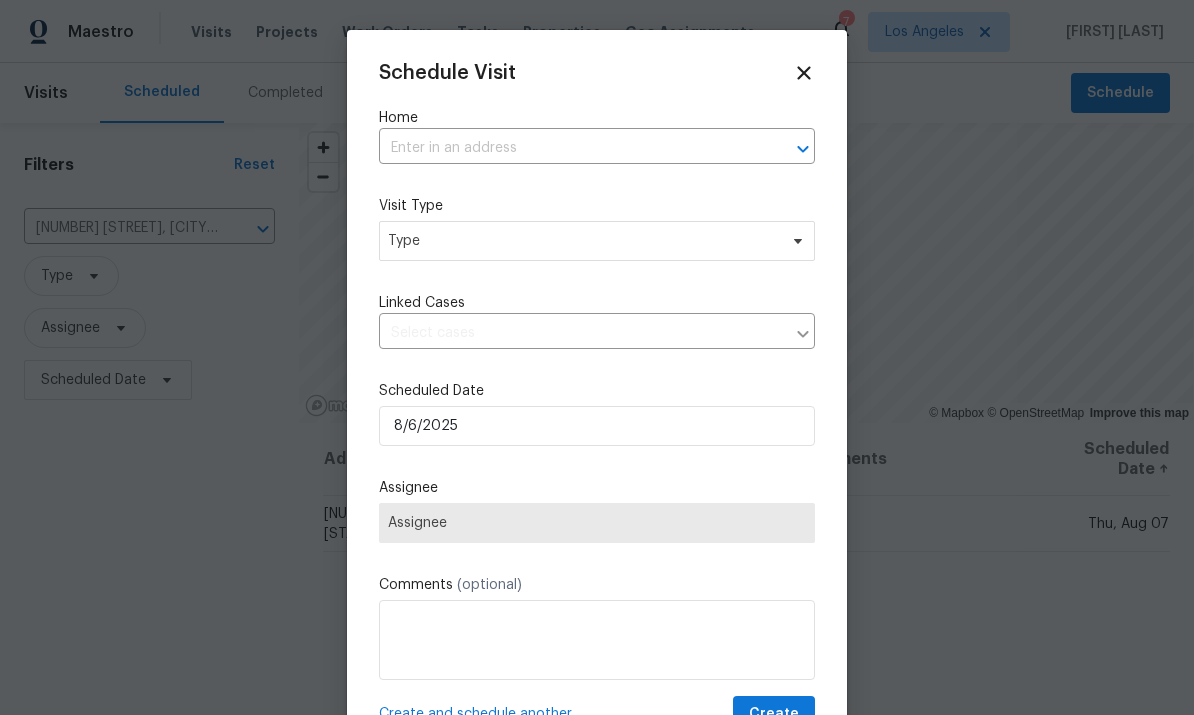 click at bounding box center (569, 148) 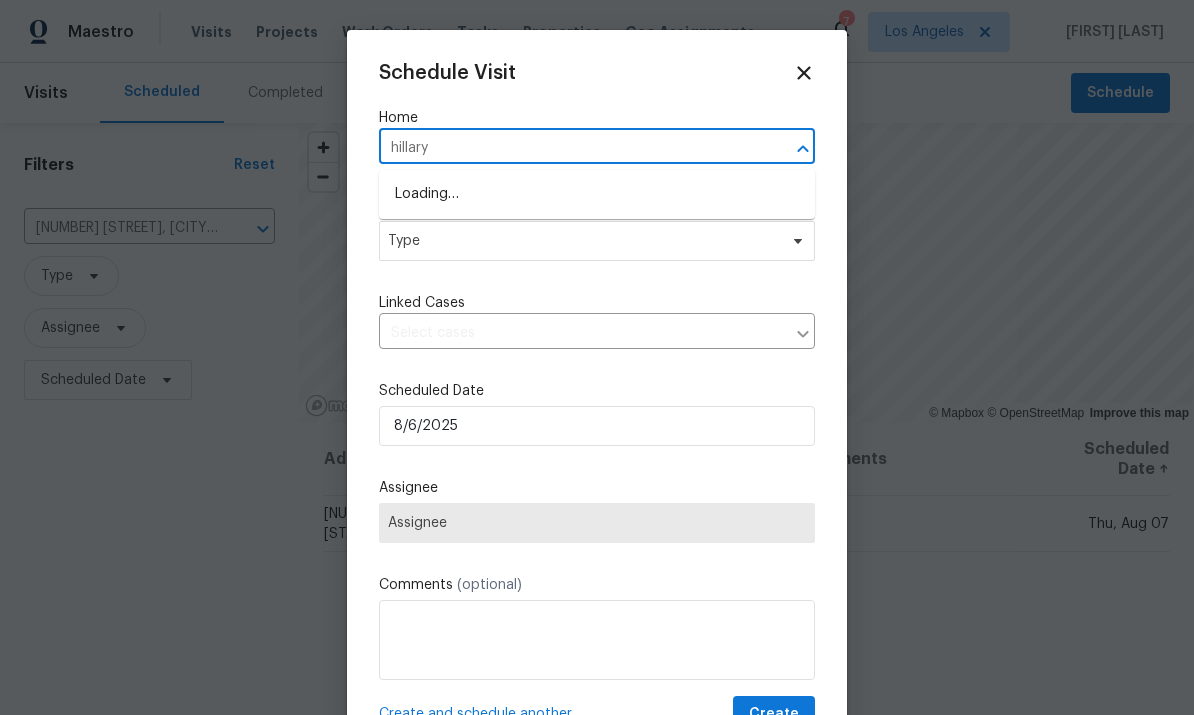 type on "hillary" 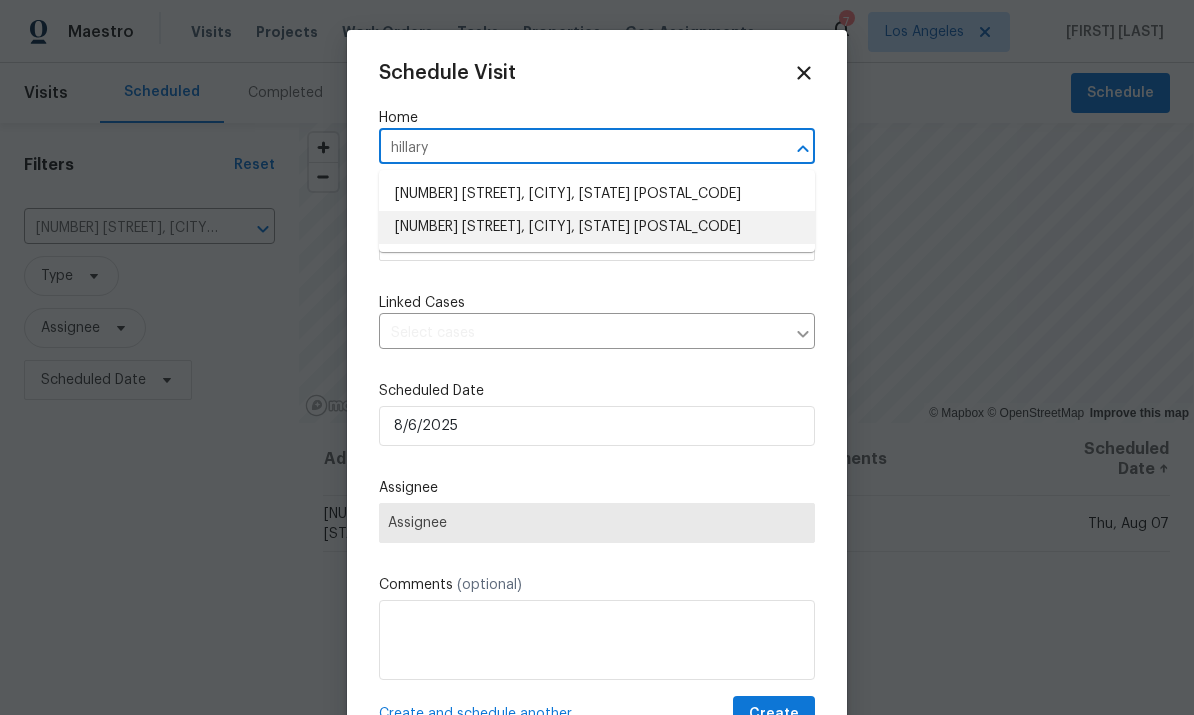 click on "[NUMBER] [STREET], [CITY], [STATE] [POSTAL_CODE]" at bounding box center [597, 227] 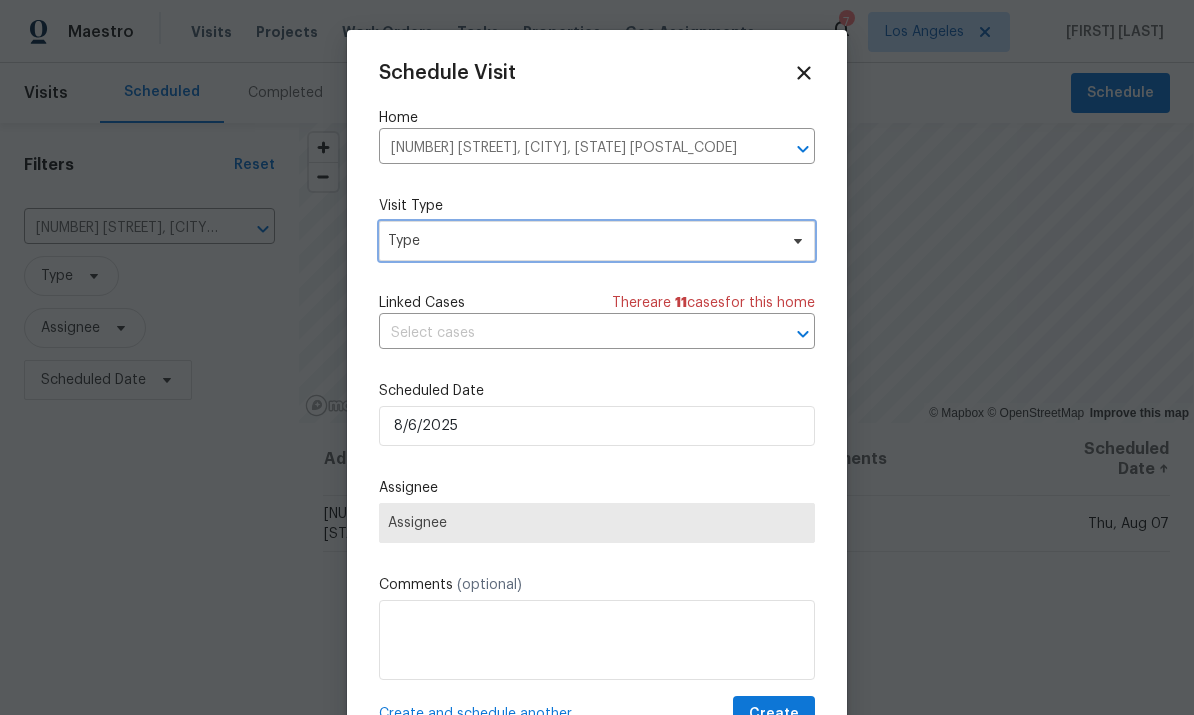 click on "Type" at bounding box center (597, 241) 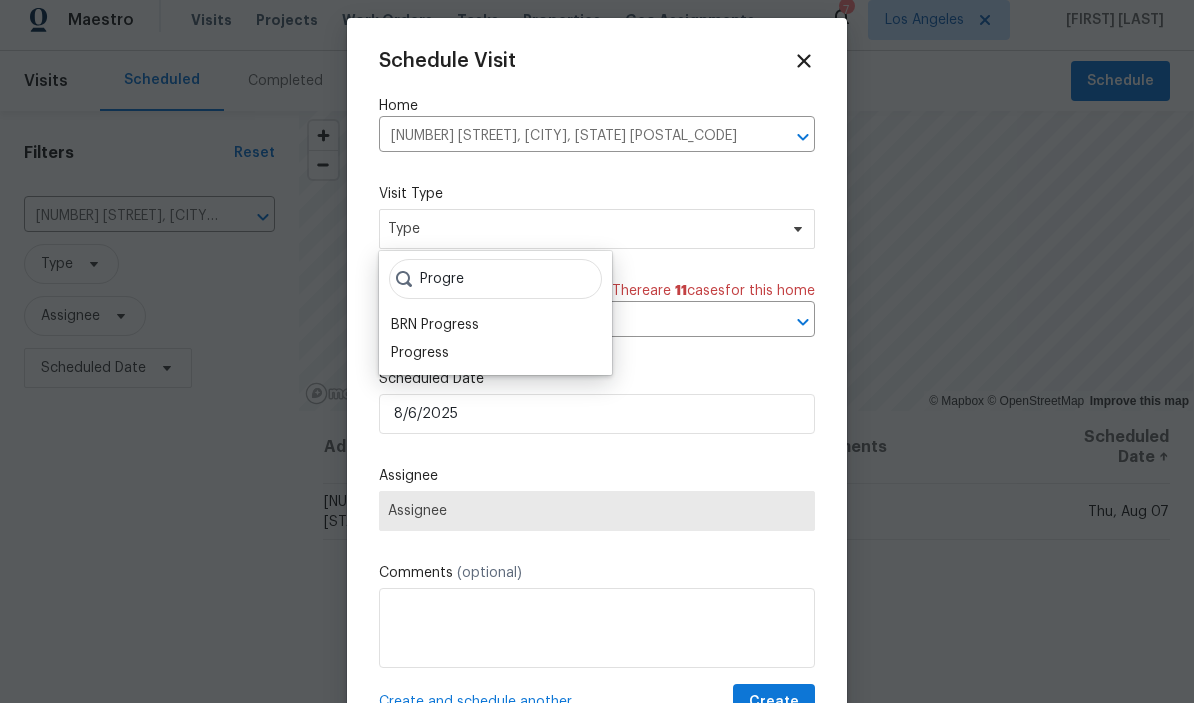 scroll, scrollTop: 12, scrollLeft: 0, axis: vertical 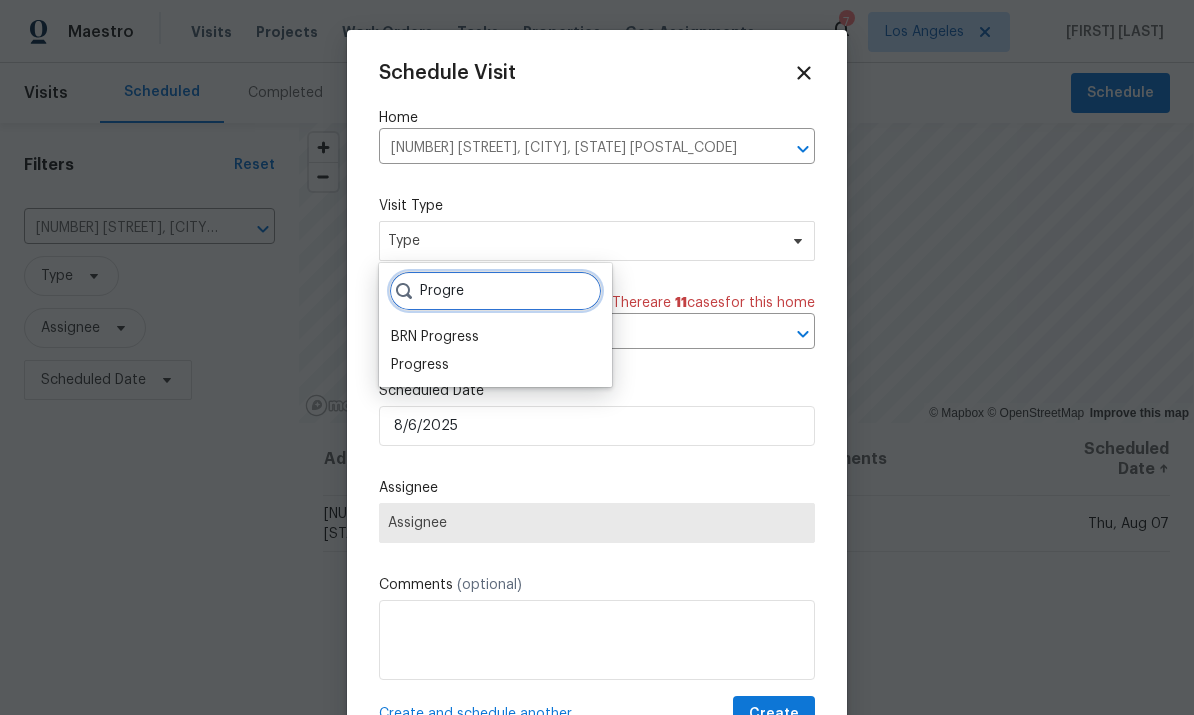 type on "Progre" 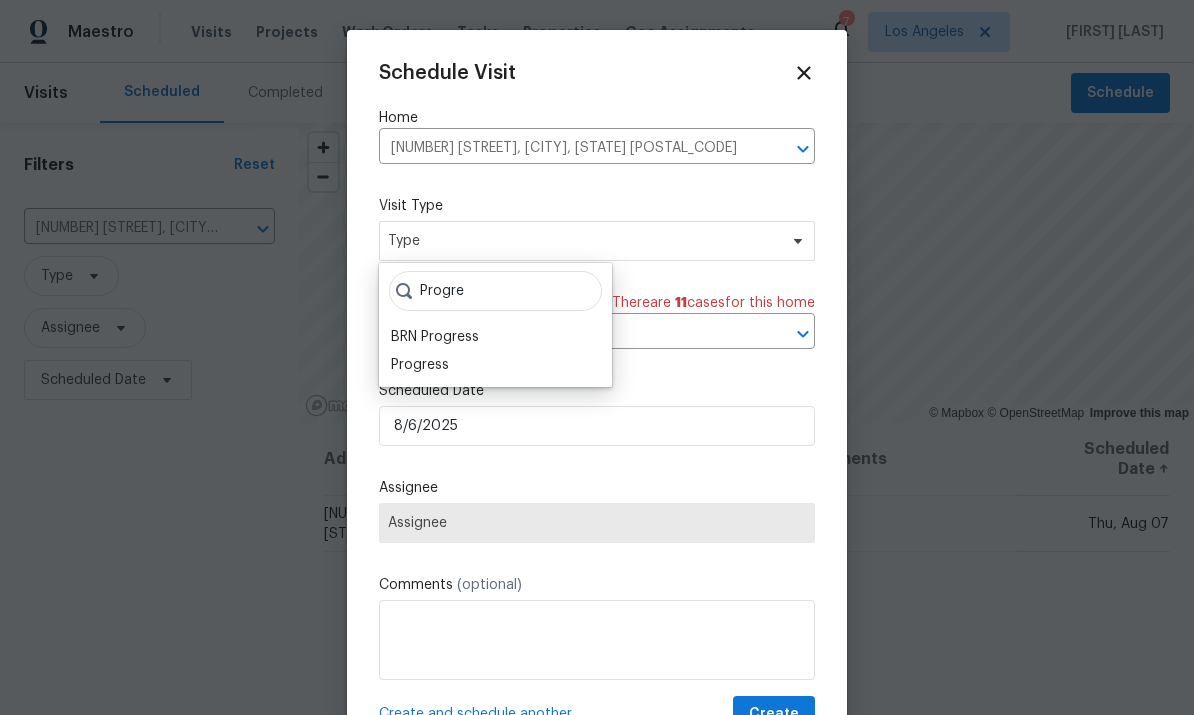 click on "Progress" at bounding box center [420, 365] 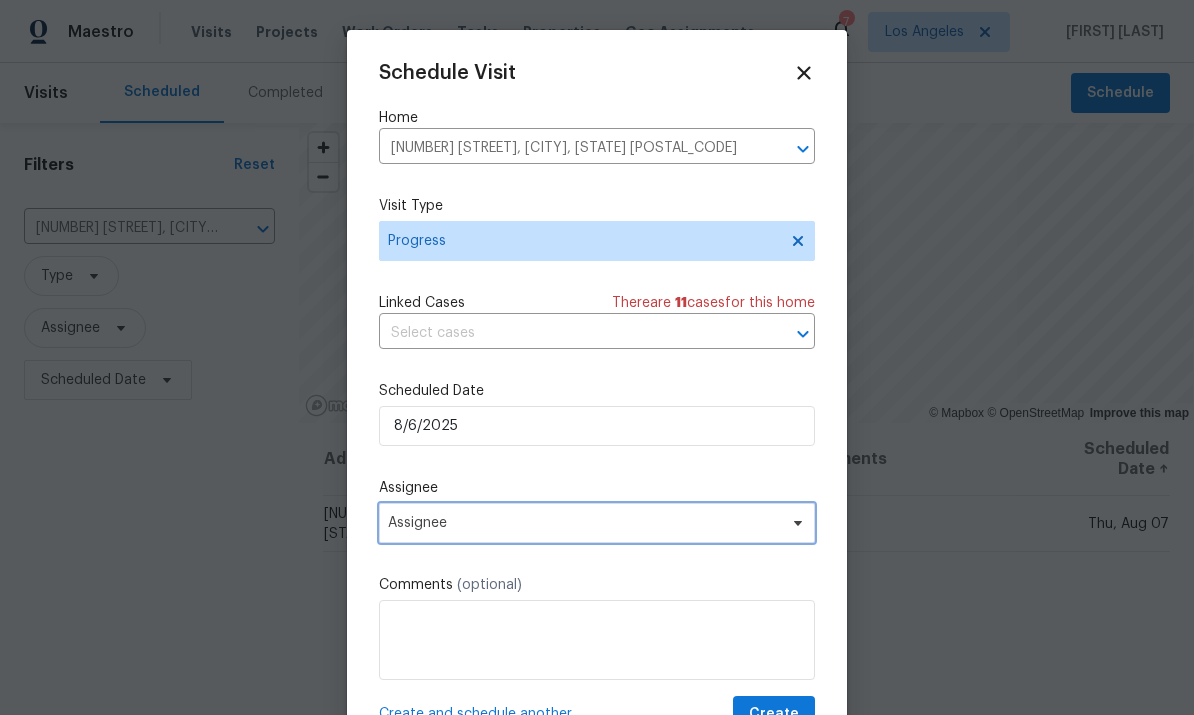 click on "Assignee" at bounding box center (584, 523) 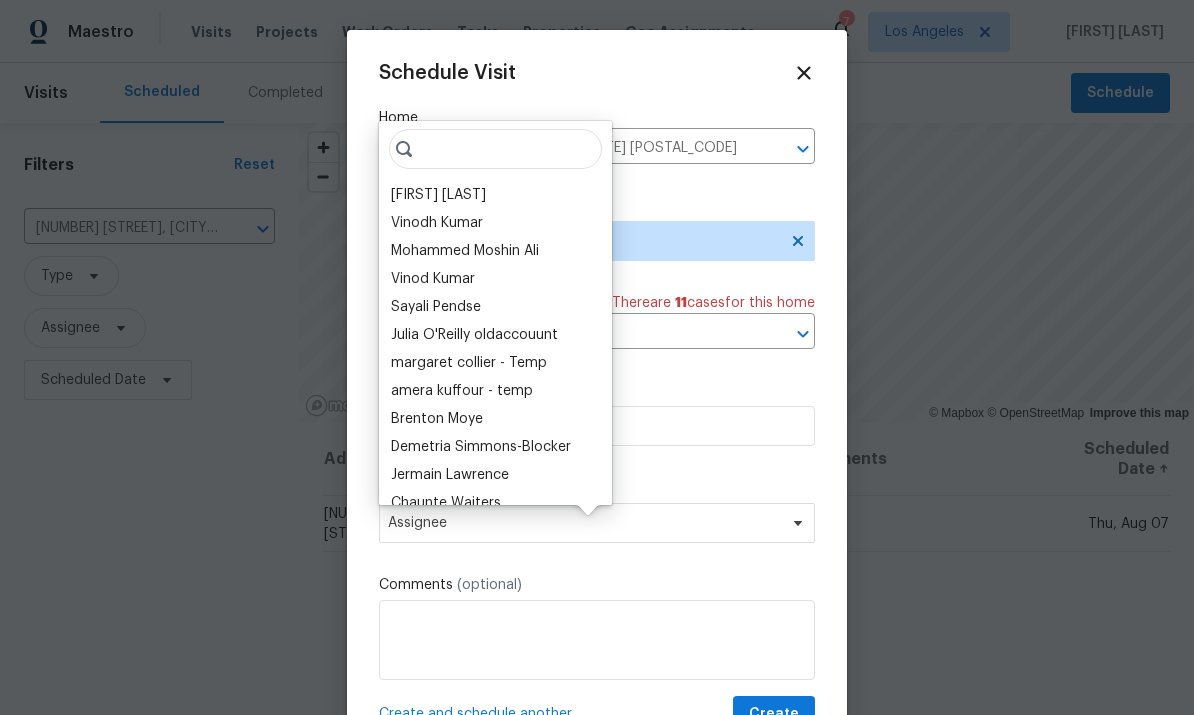 click on "[FIRST] [LAST]" at bounding box center [438, 195] 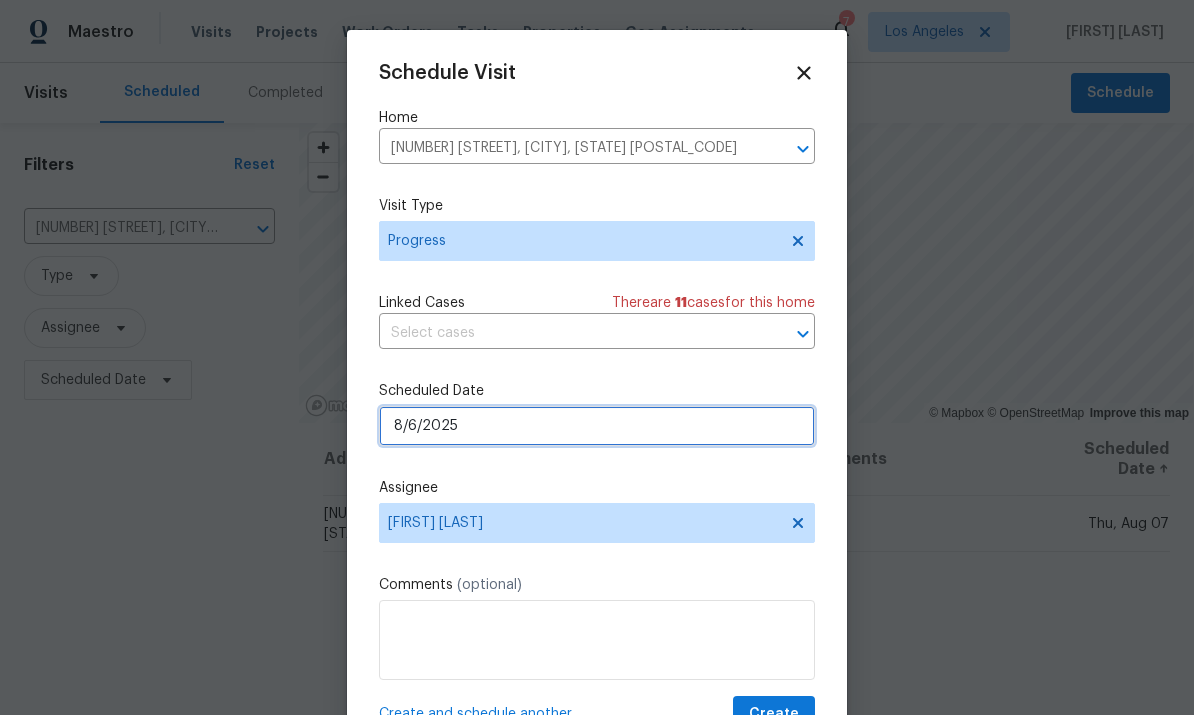 click on "8/6/2025" at bounding box center (597, 426) 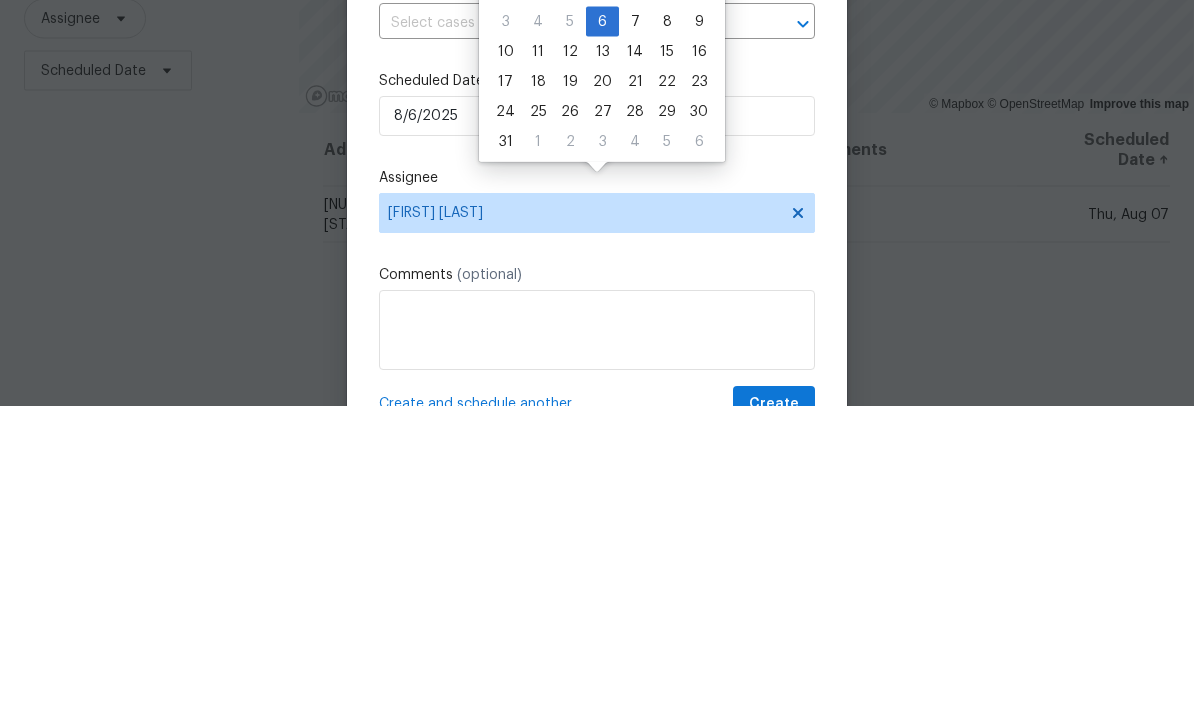 scroll, scrollTop: 75, scrollLeft: 0, axis: vertical 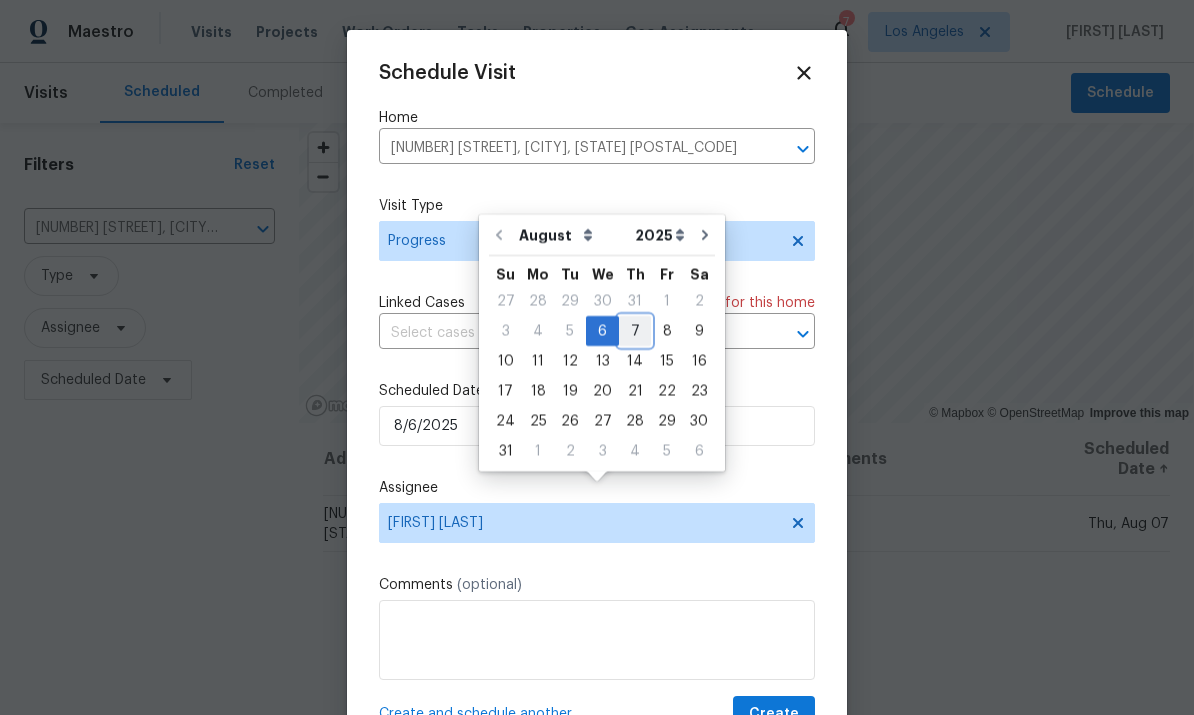click on "7" at bounding box center (635, 331) 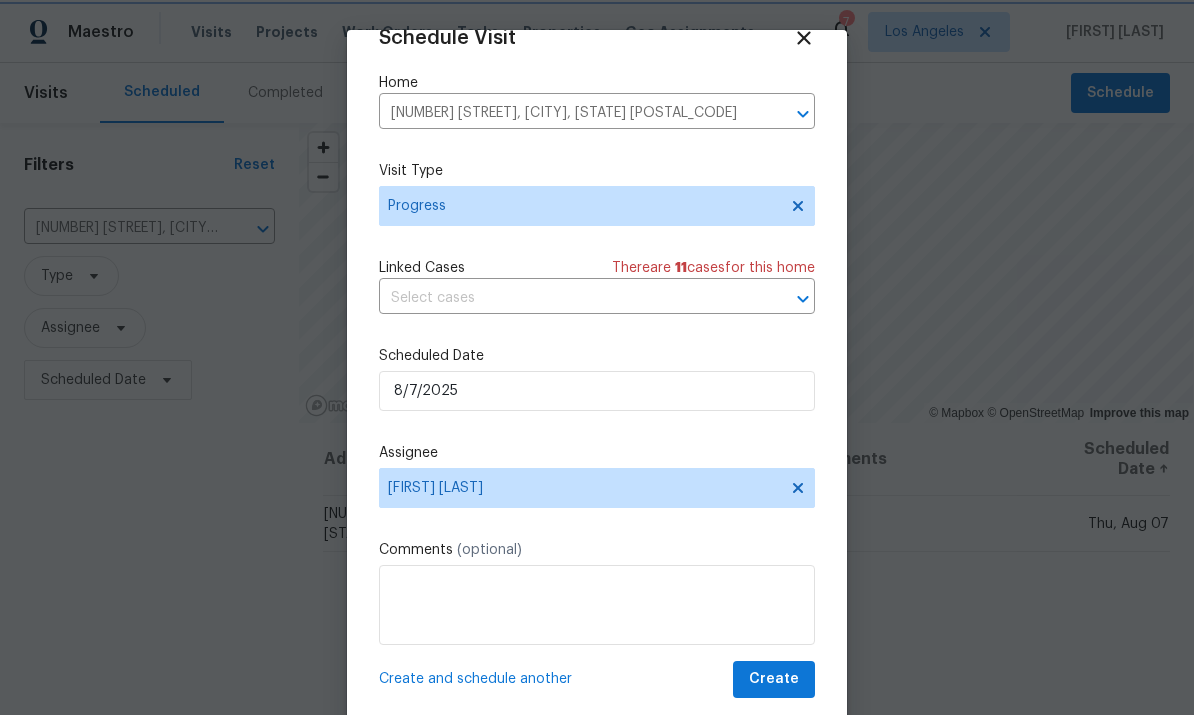 scroll, scrollTop: 39, scrollLeft: 0, axis: vertical 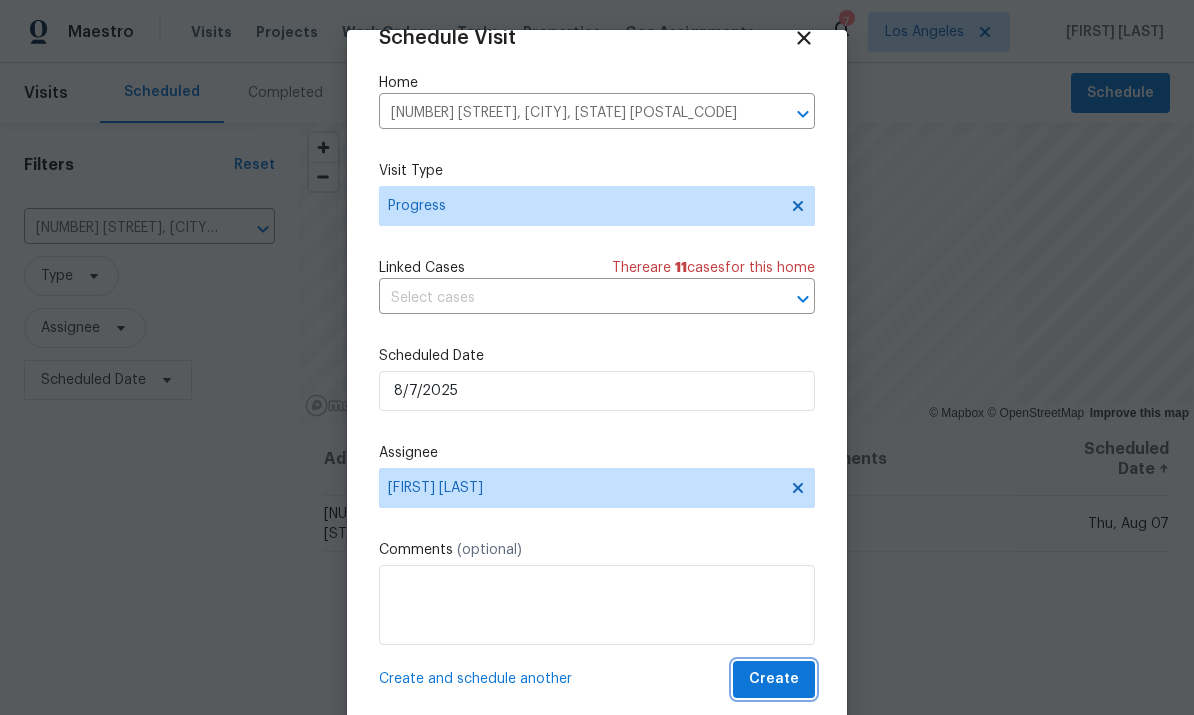 click on "Create" at bounding box center (774, 679) 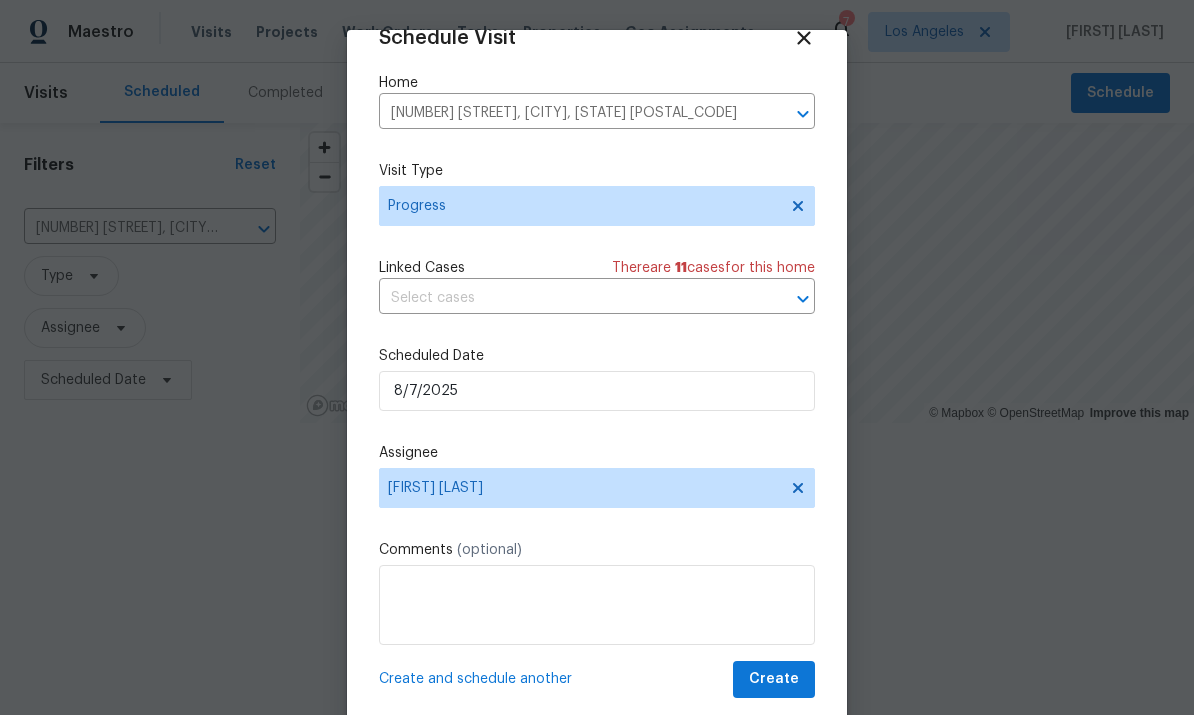 scroll, scrollTop: 0, scrollLeft: 0, axis: both 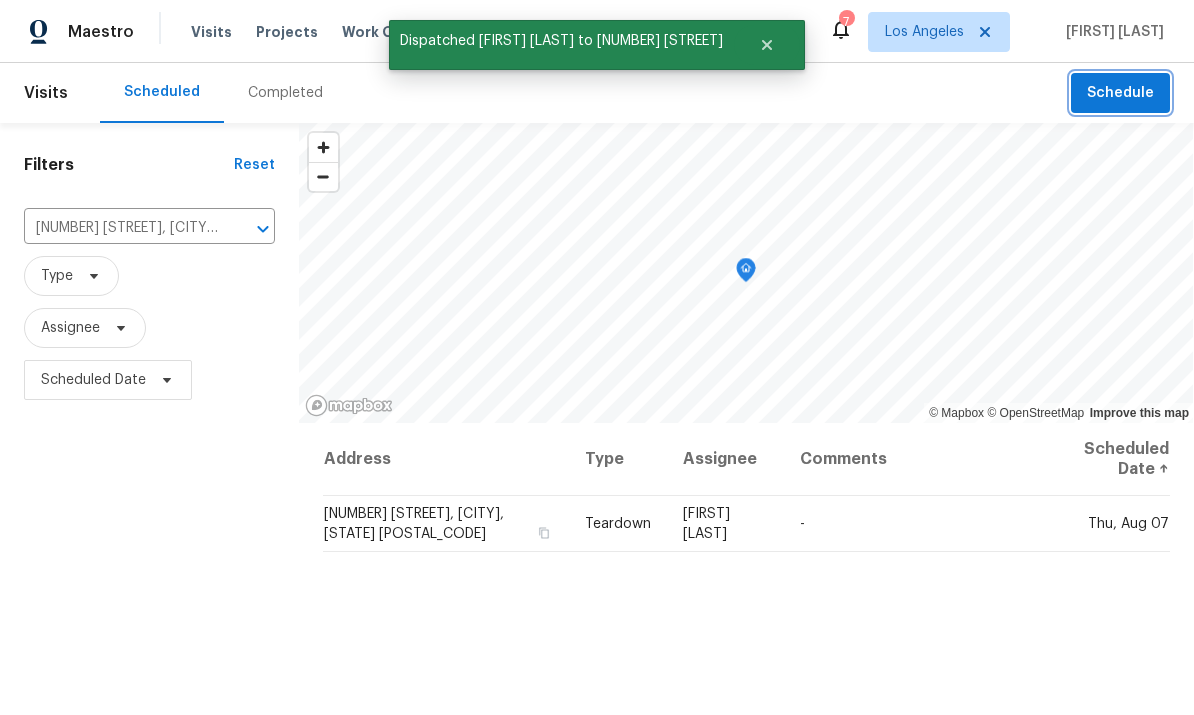 click on "Schedule" at bounding box center [1120, 93] 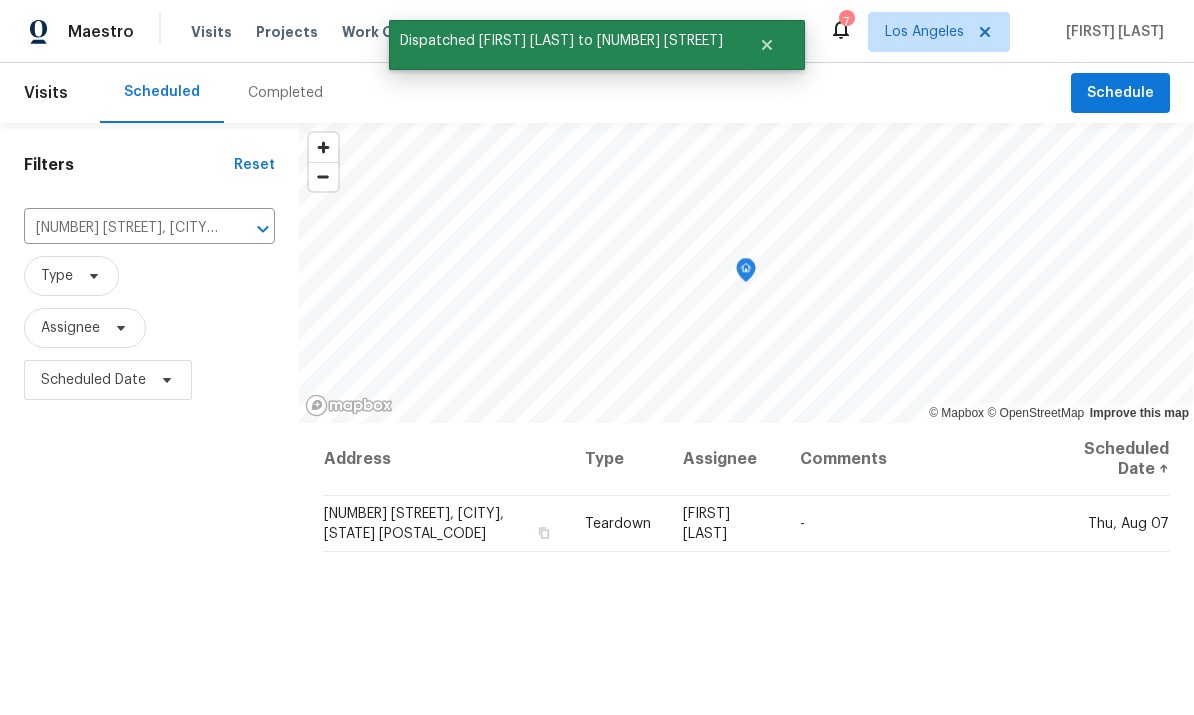 scroll, scrollTop: 0, scrollLeft: 0, axis: both 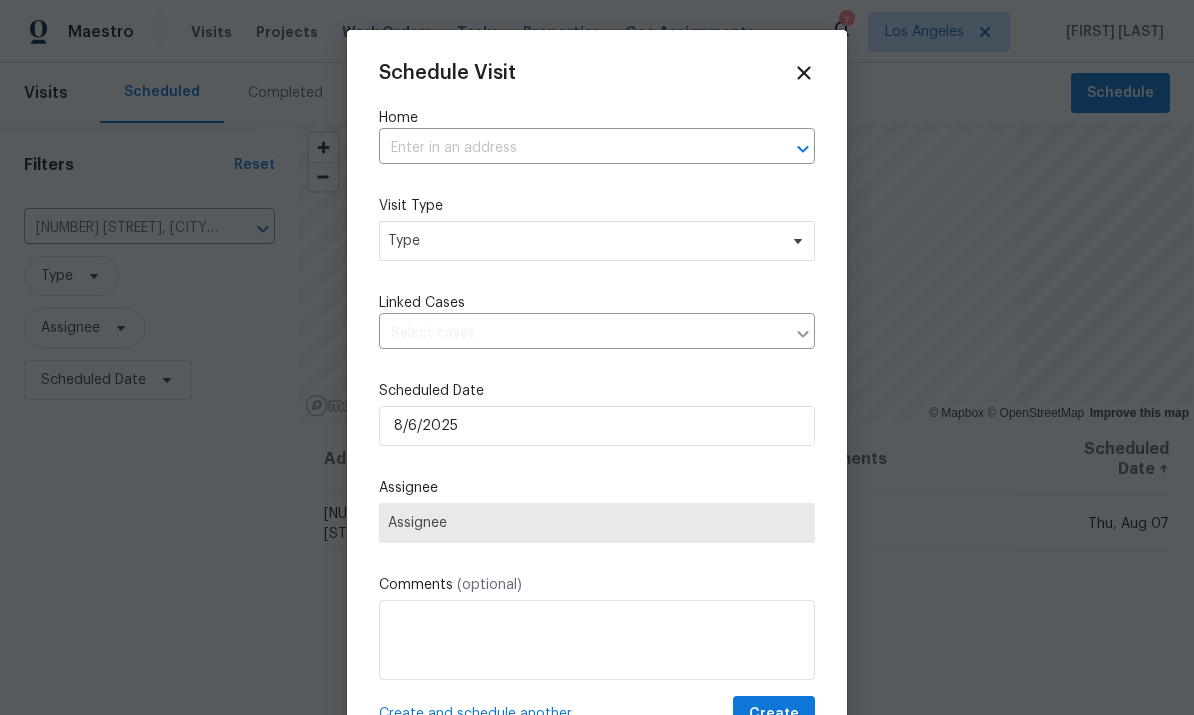 click at bounding box center (569, 148) 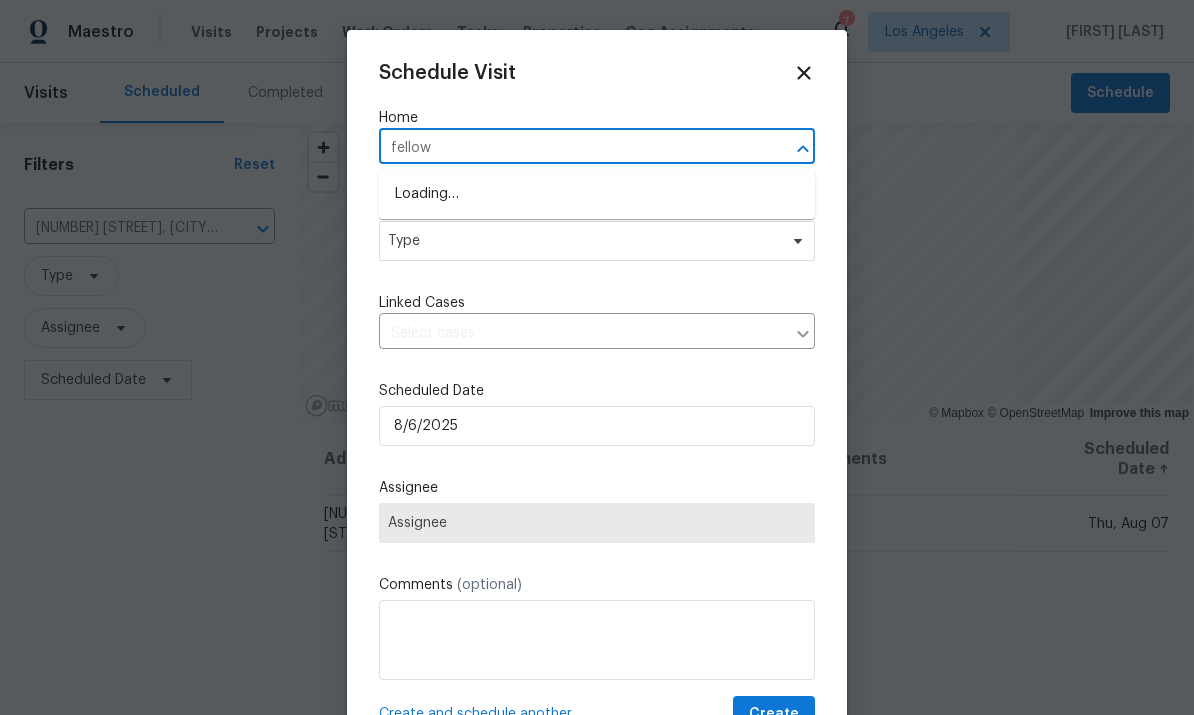 type on "fellows" 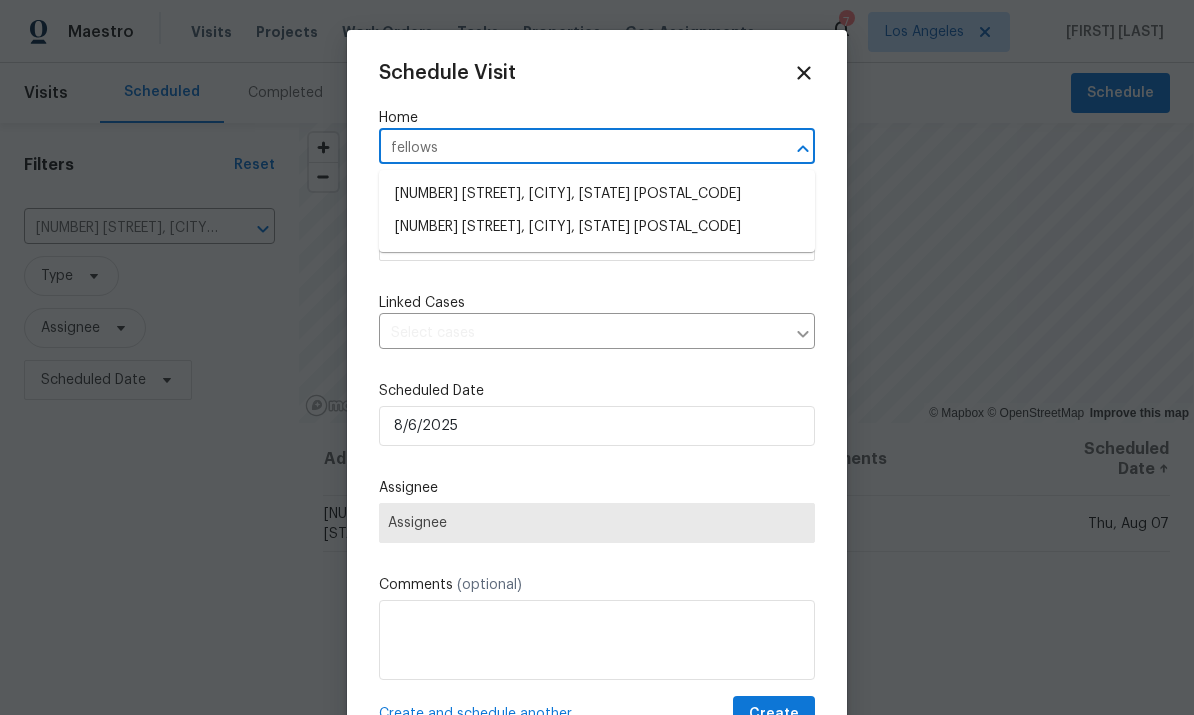 click on "[NUMBER] [STREET], [CITY], [STATE] [POSTAL_CODE]" at bounding box center [597, 227] 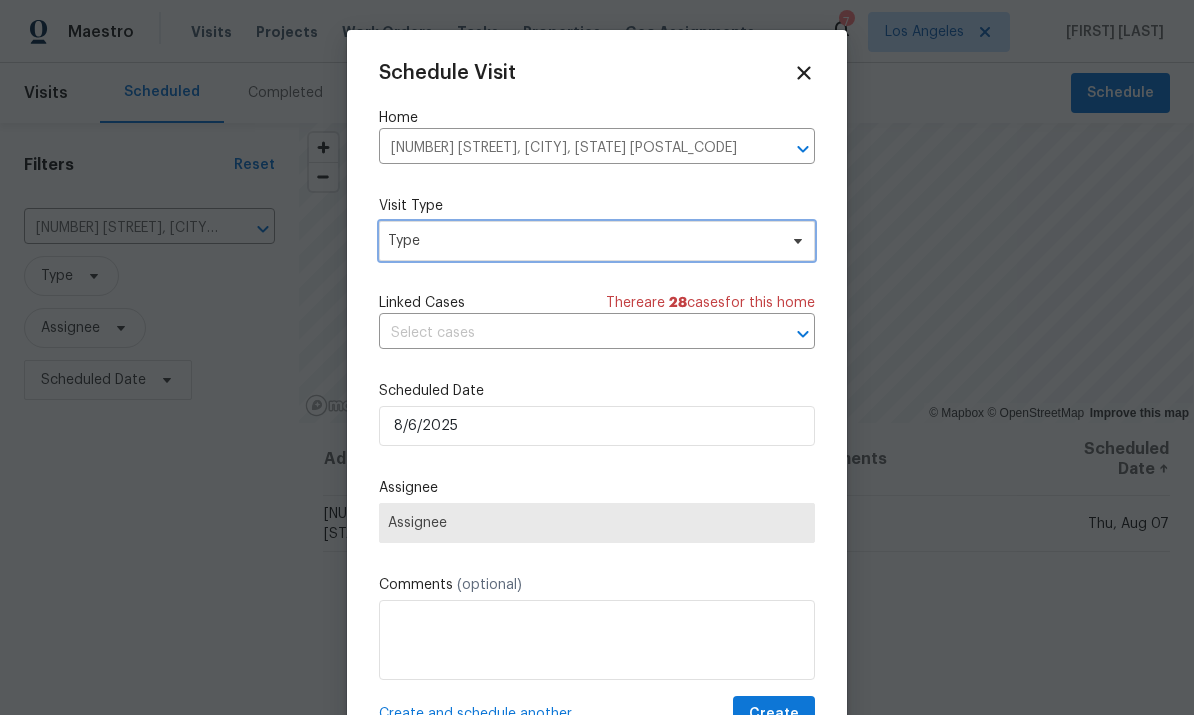 click on "Type" at bounding box center [582, 241] 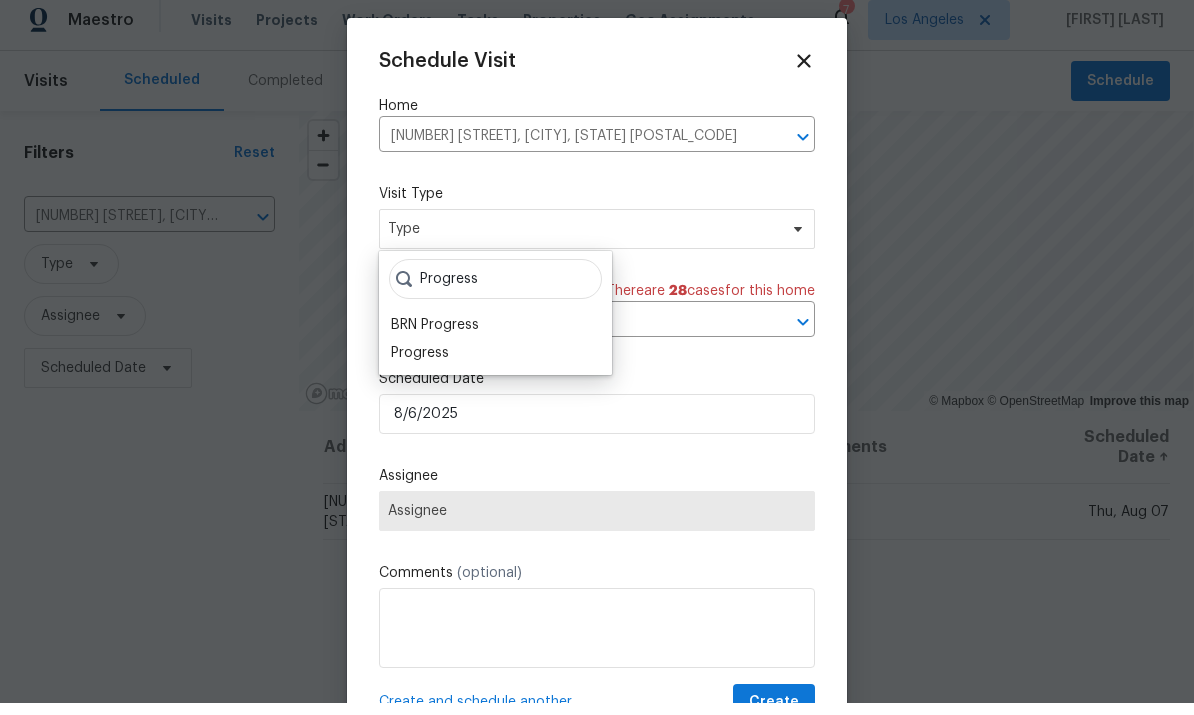 scroll, scrollTop: 12, scrollLeft: 0, axis: vertical 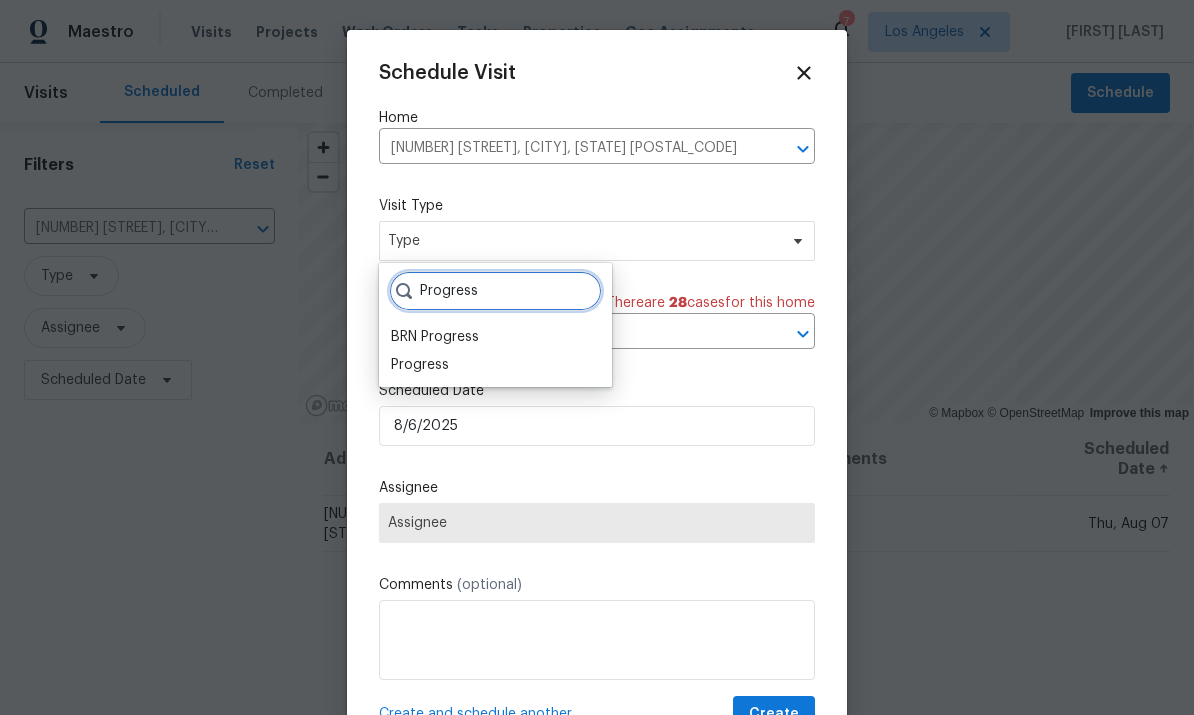 type on "Progress" 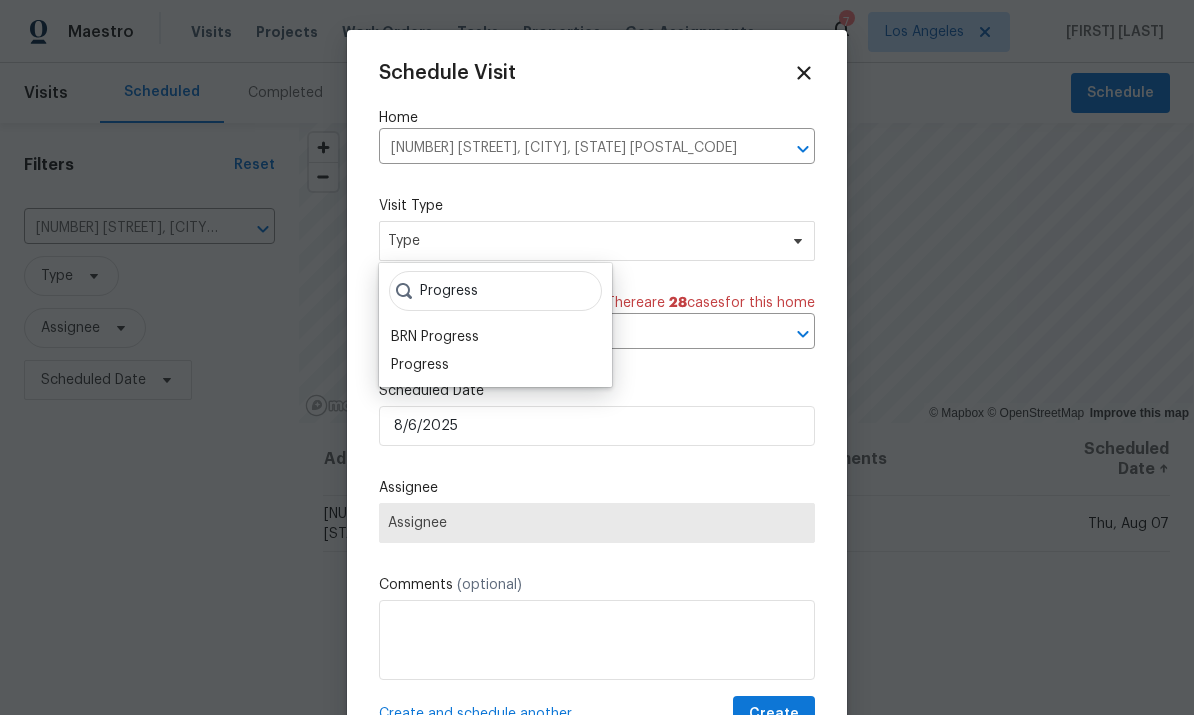 click on "Progress" at bounding box center [420, 365] 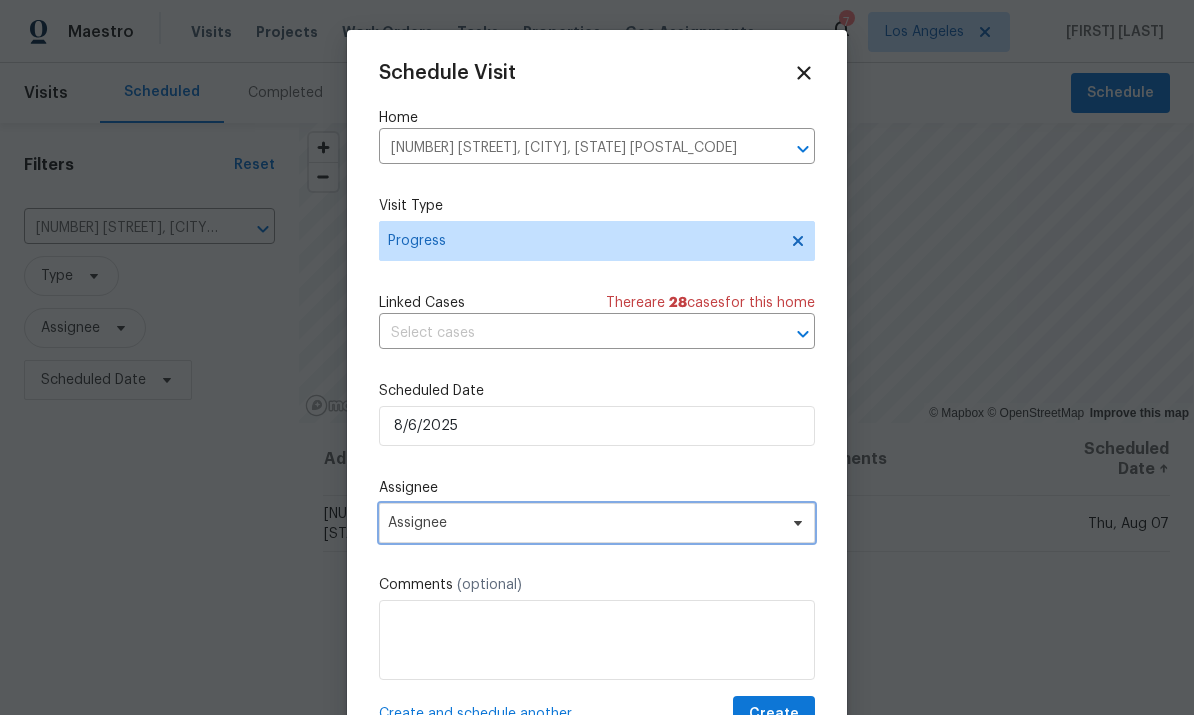 click on "Assignee" at bounding box center [584, 523] 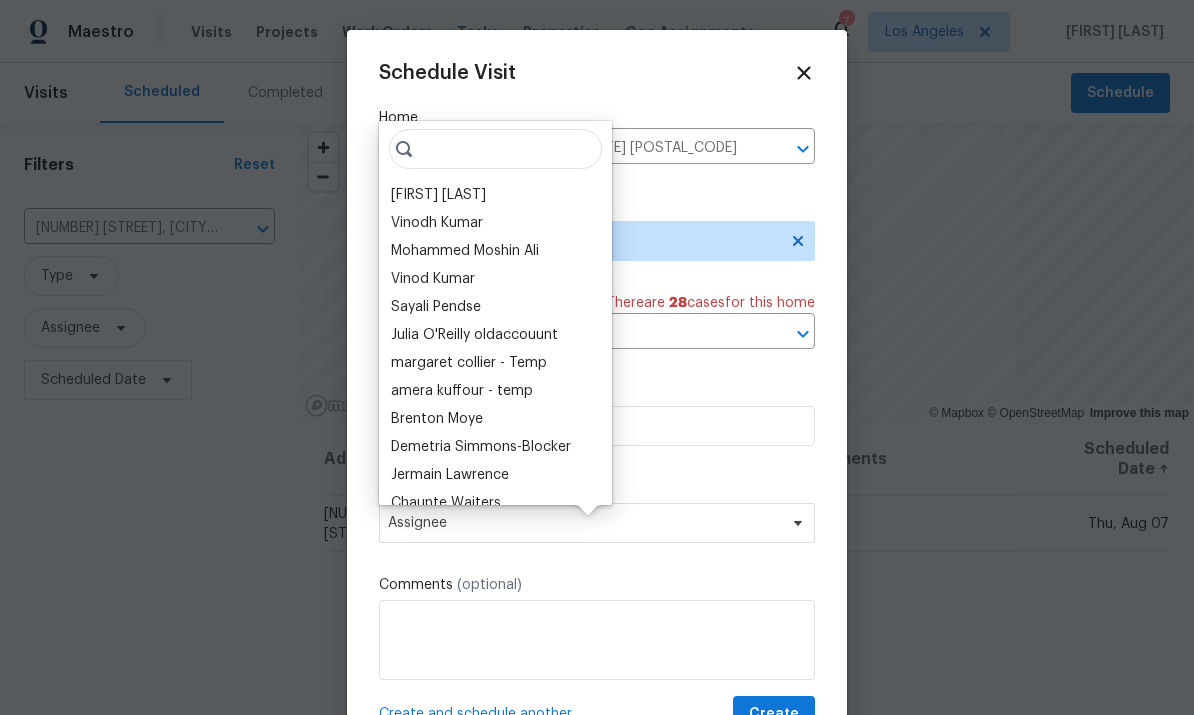 click on "[FIRST] [LAST]" at bounding box center (438, 195) 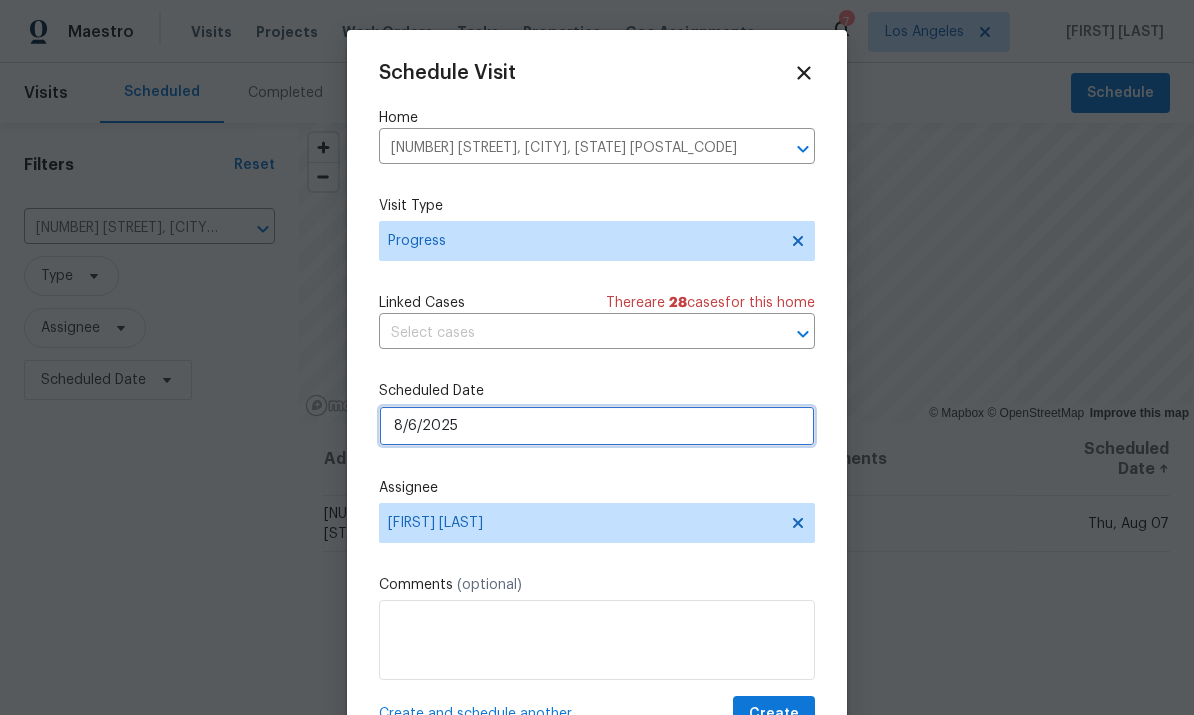 click on "8/6/2025" at bounding box center [597, 426] 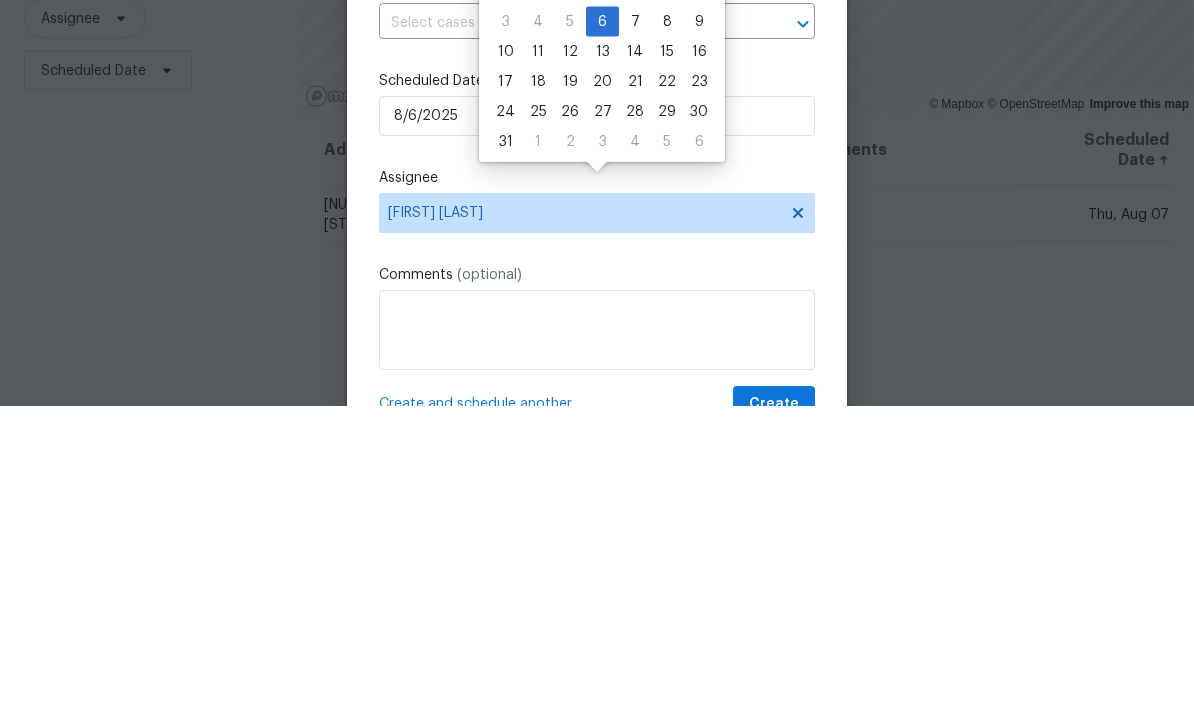 scroll, scrollTop: 75, scrollLeft: 0, axis: vertical 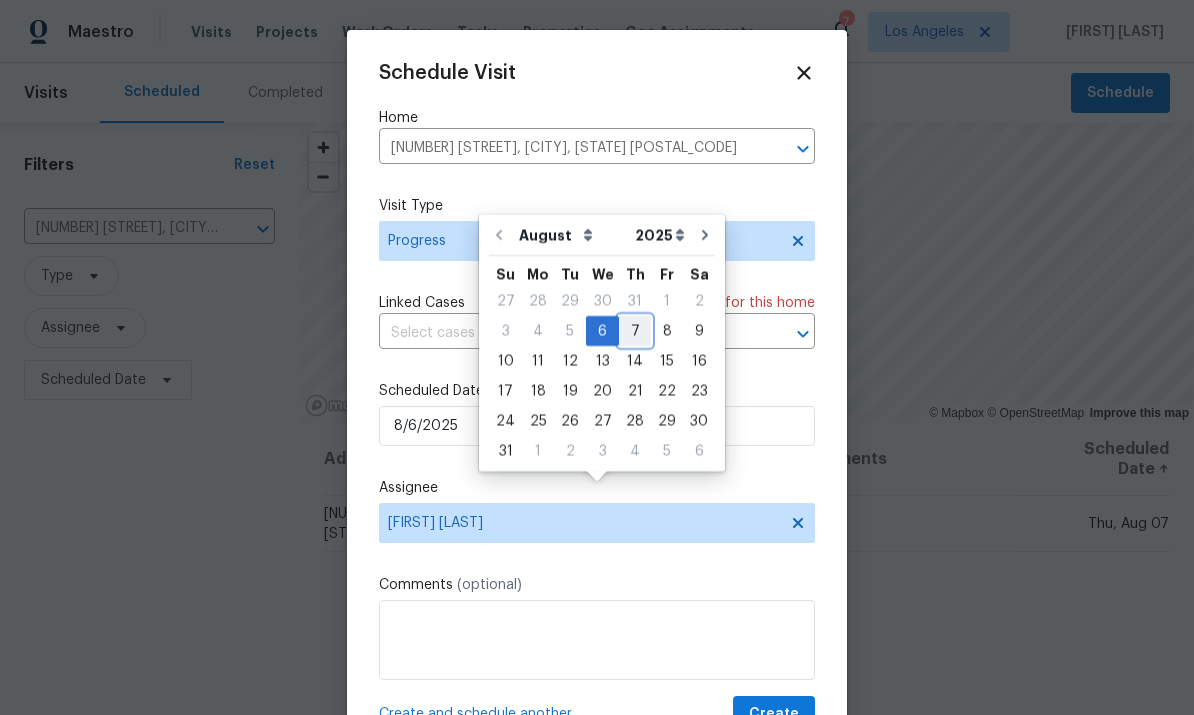 click on "7" at bounding box center (635, 331) 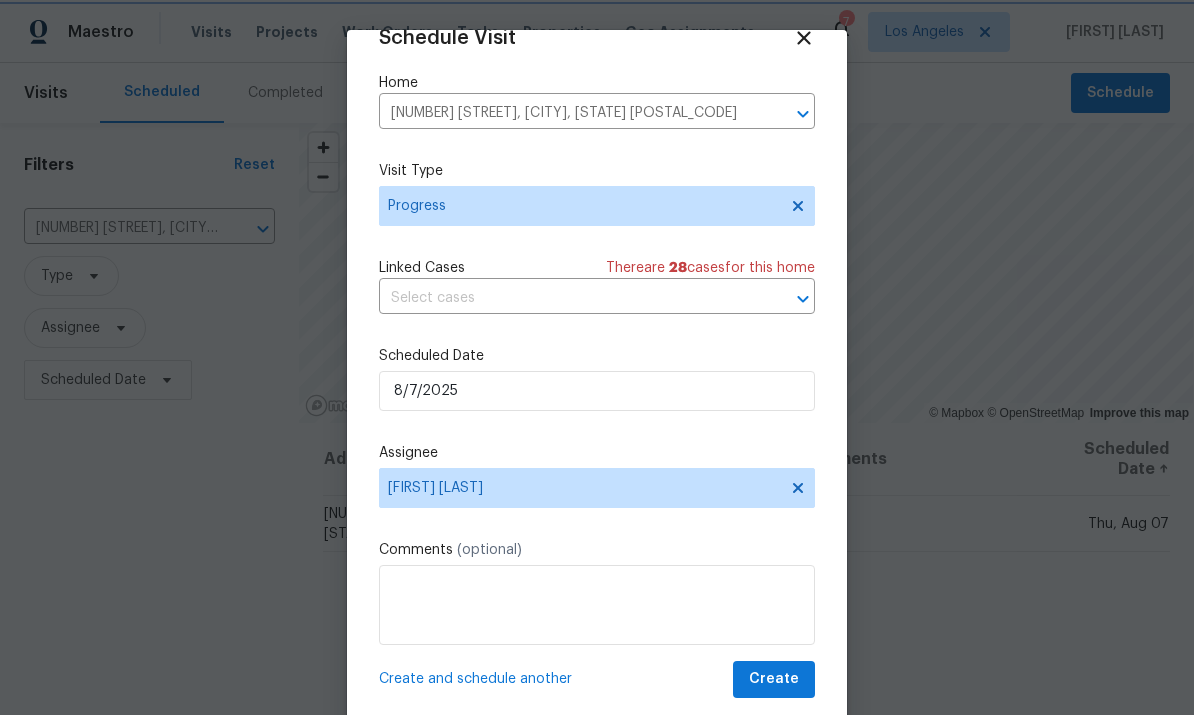 scroll, scrollTop: 39, scrollLeft: 0, axis: vertical 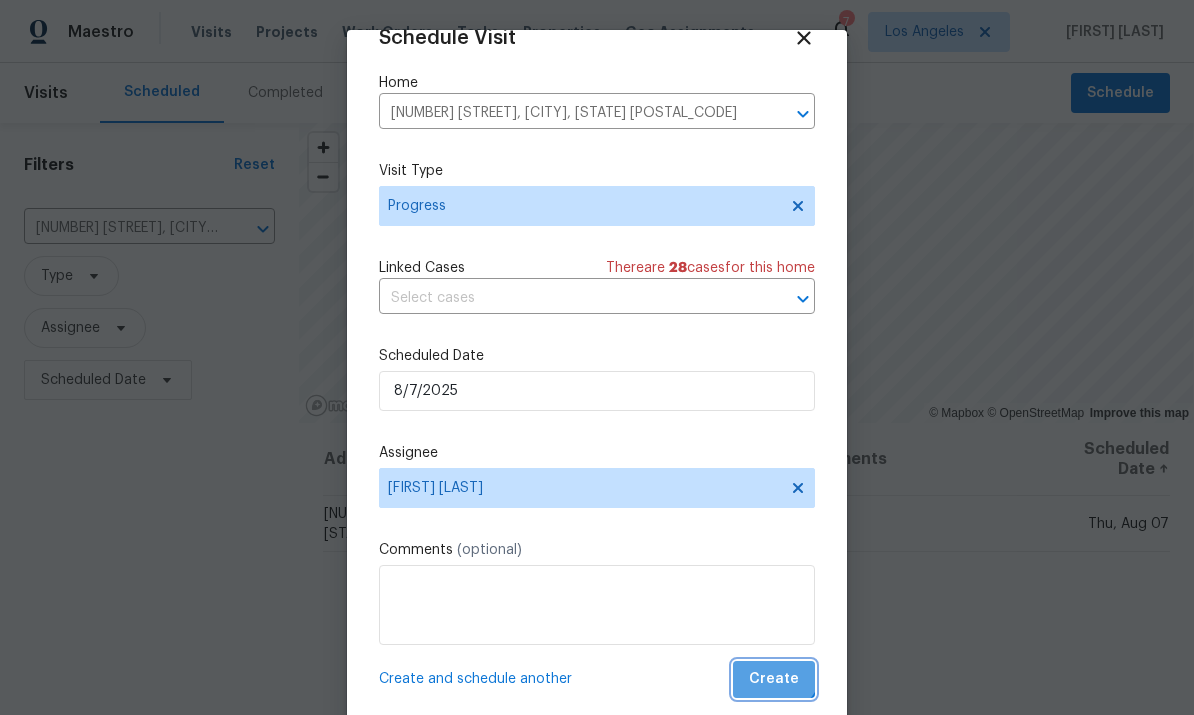 click on "Create" at bounding box center [774, 679] 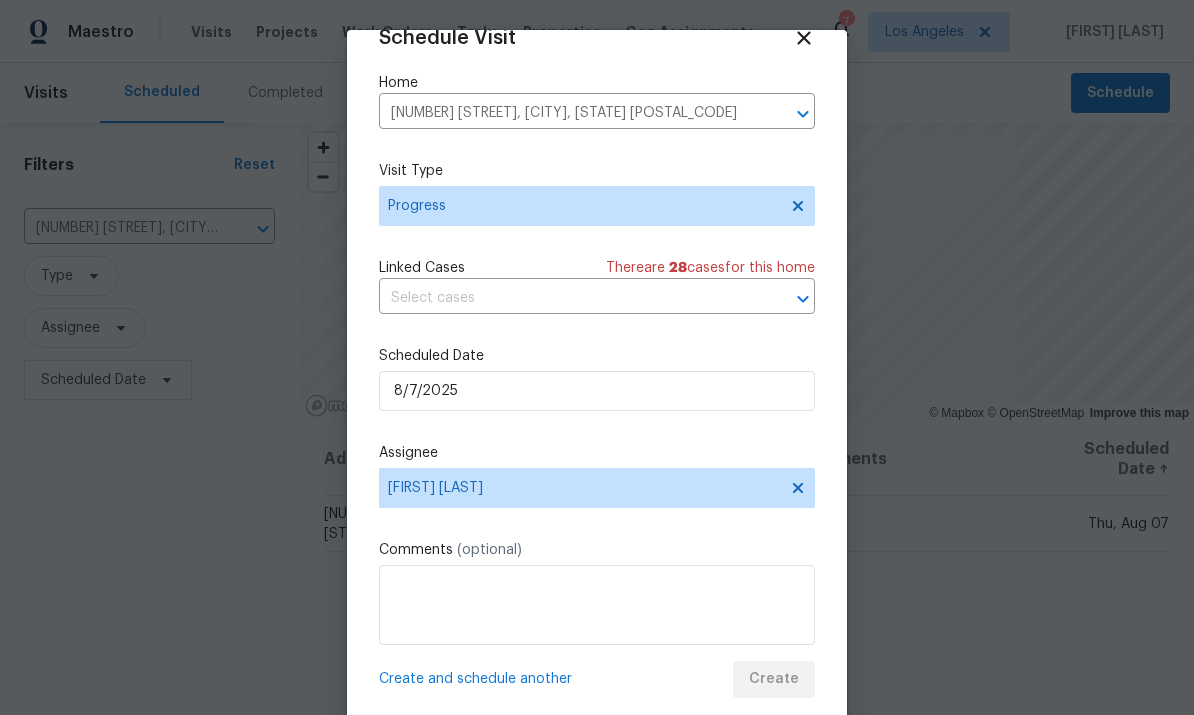 scroll, scrollTop: 0, scrollLeft: 0, axis: both 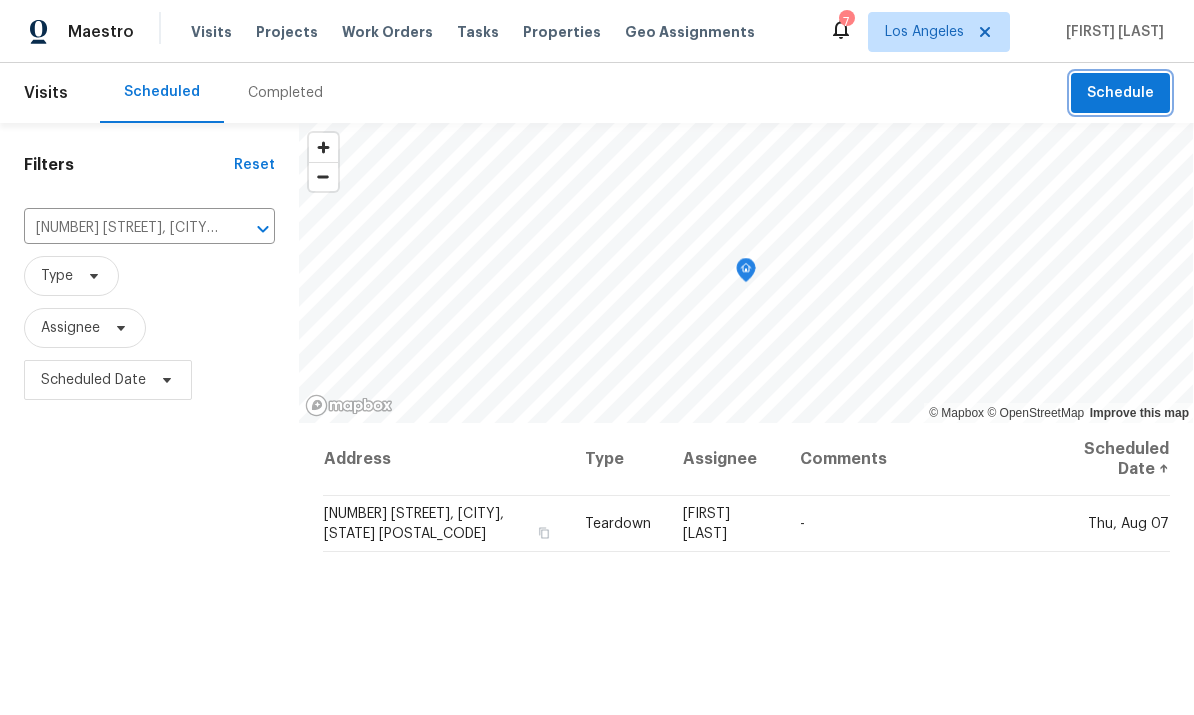 click 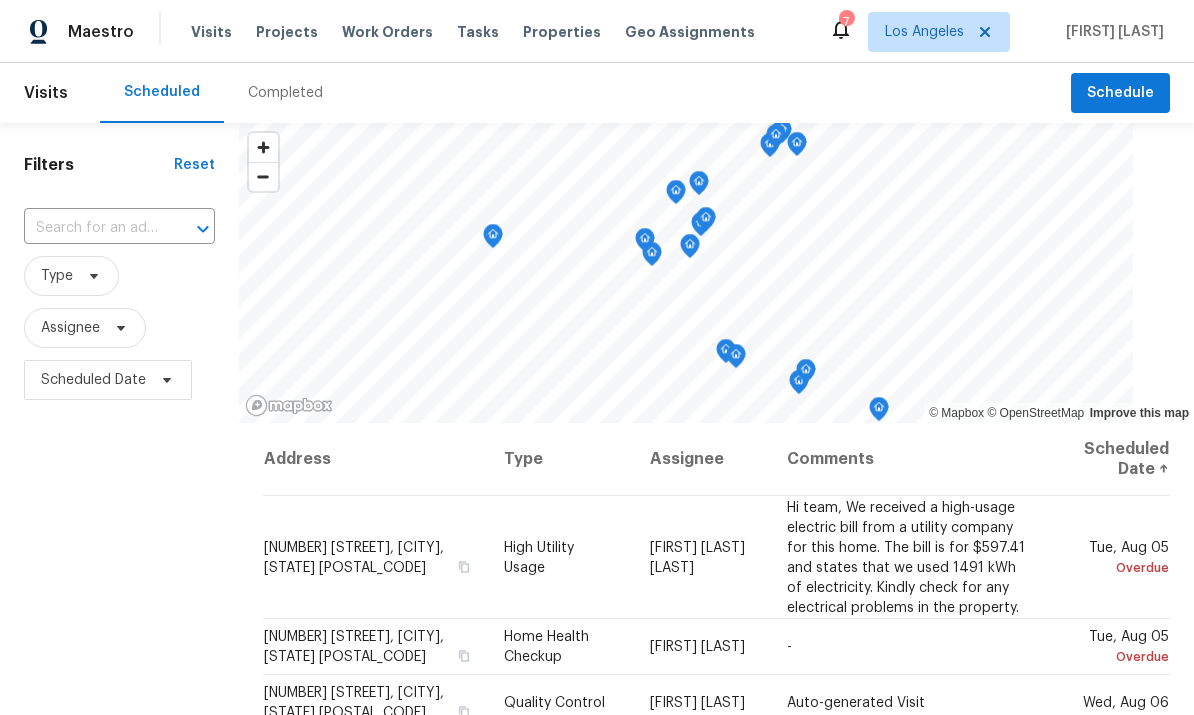 click at bounding box center [91, 228] 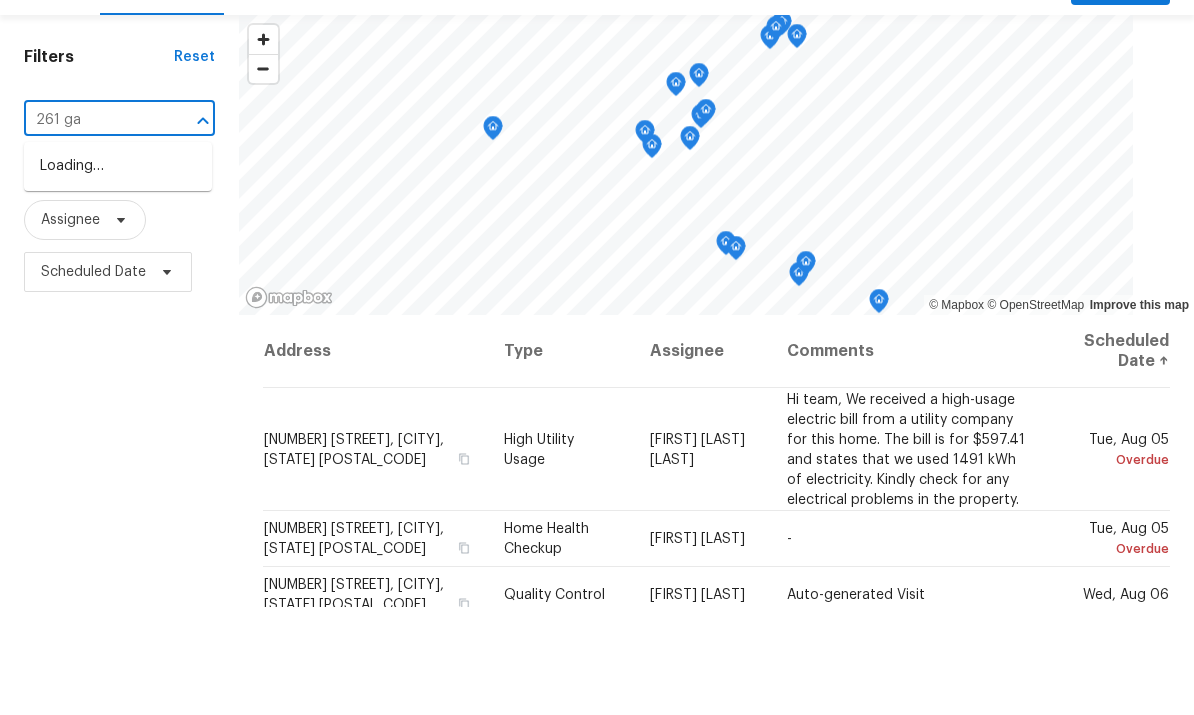 type on "261 gal" 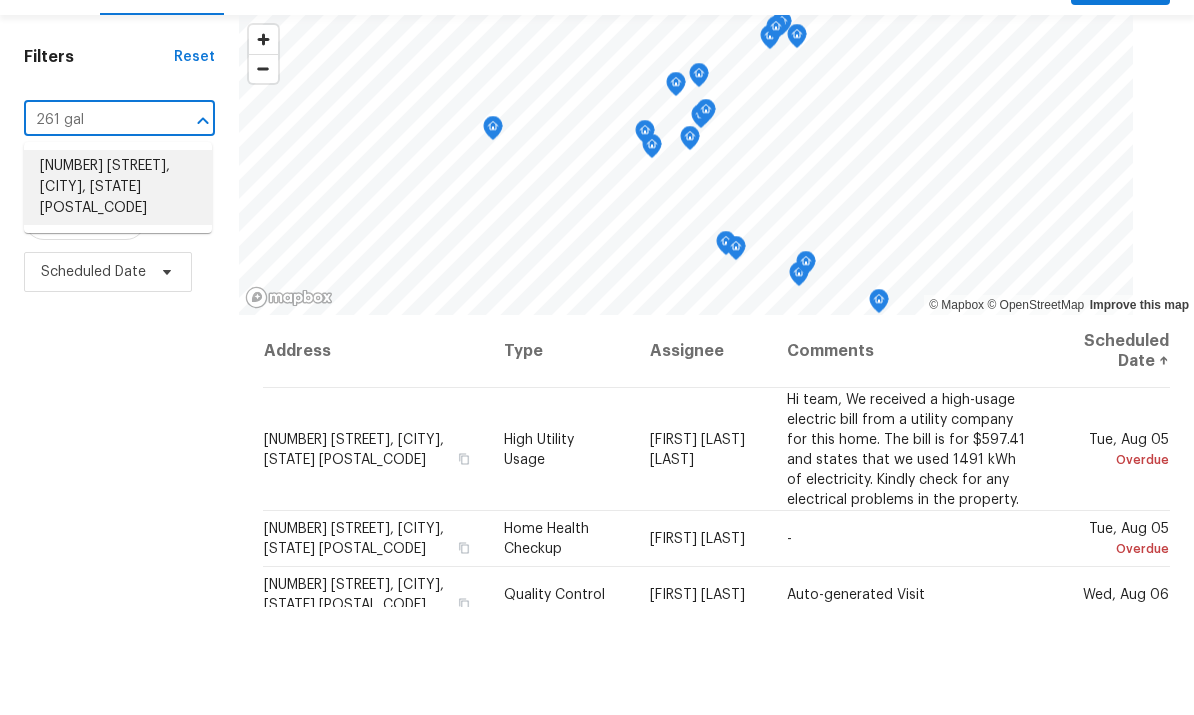 click on "[NUMBER] [STREET], [CITY], [STATE] [POSTAL_CODE]" at bounding box center [118, 295] 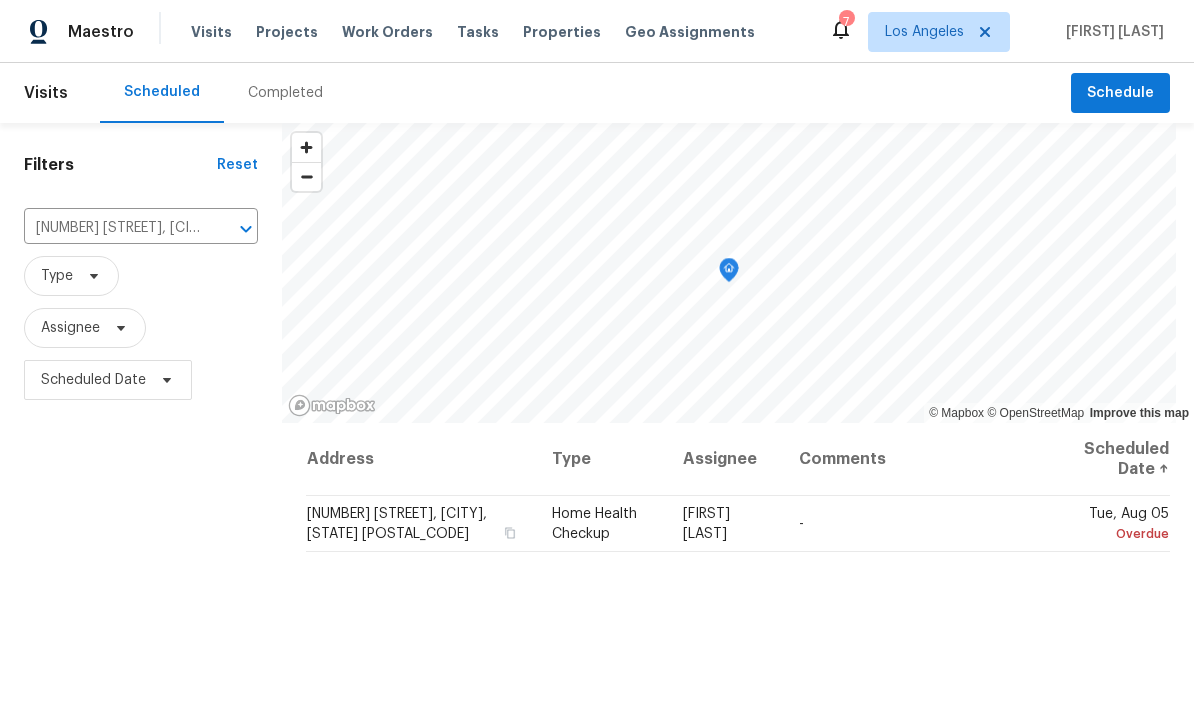 scroll, scrollTop: 0, scrollLeft: 0, axis: both 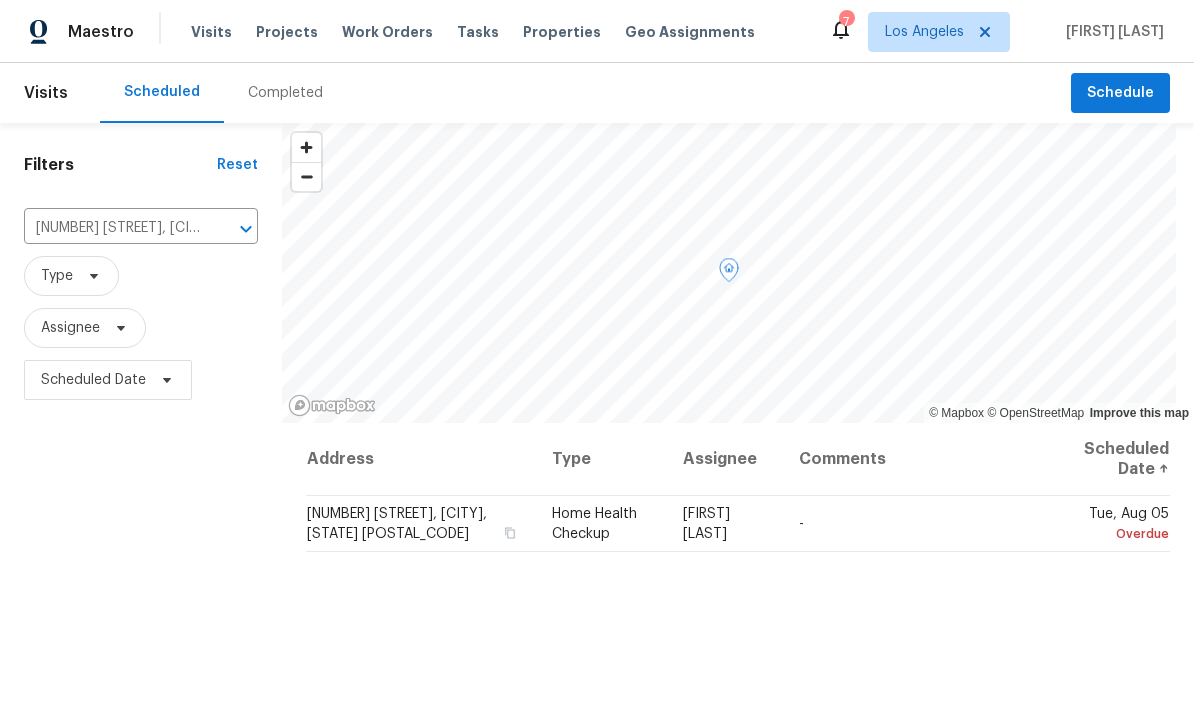 click 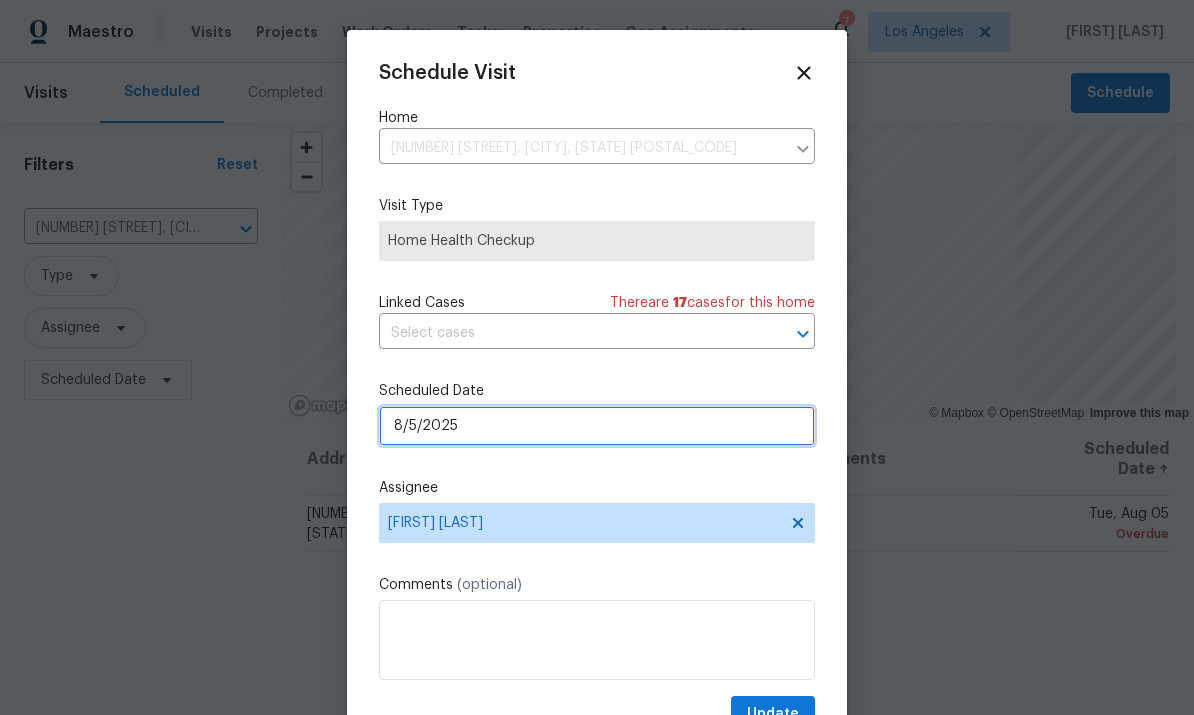 click on "8/5/2025" at bounding box center (597, 426) 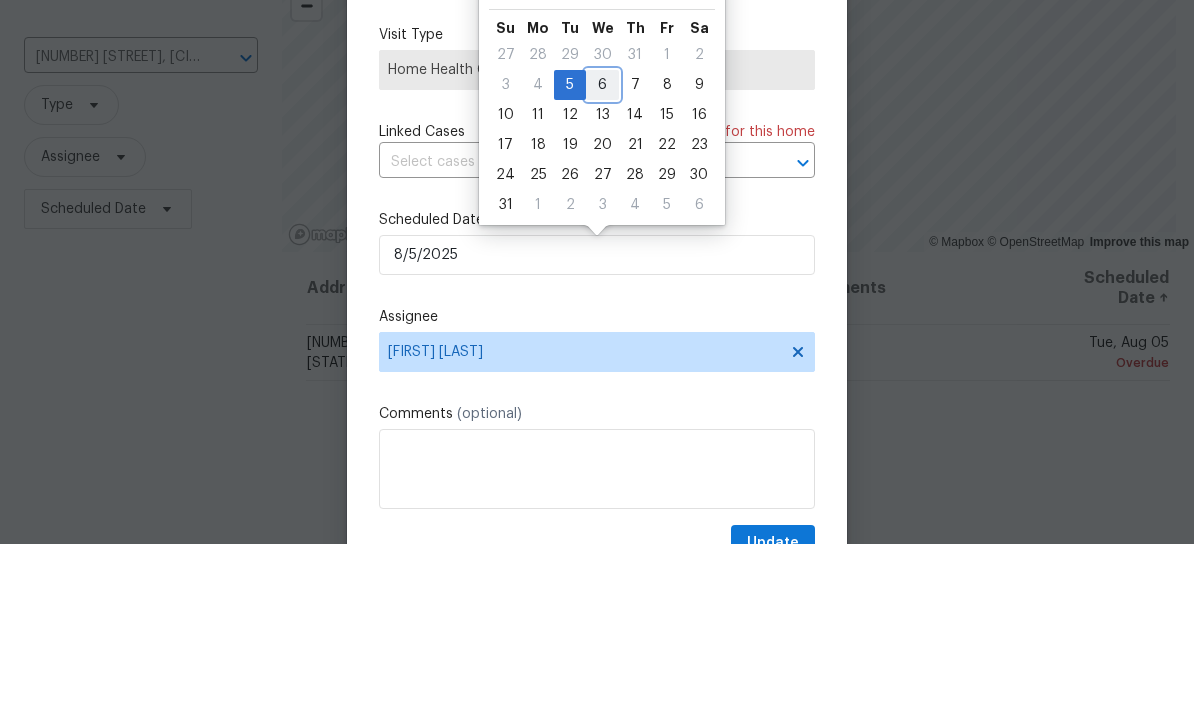 click on "6" at bounding box center [602, 256] 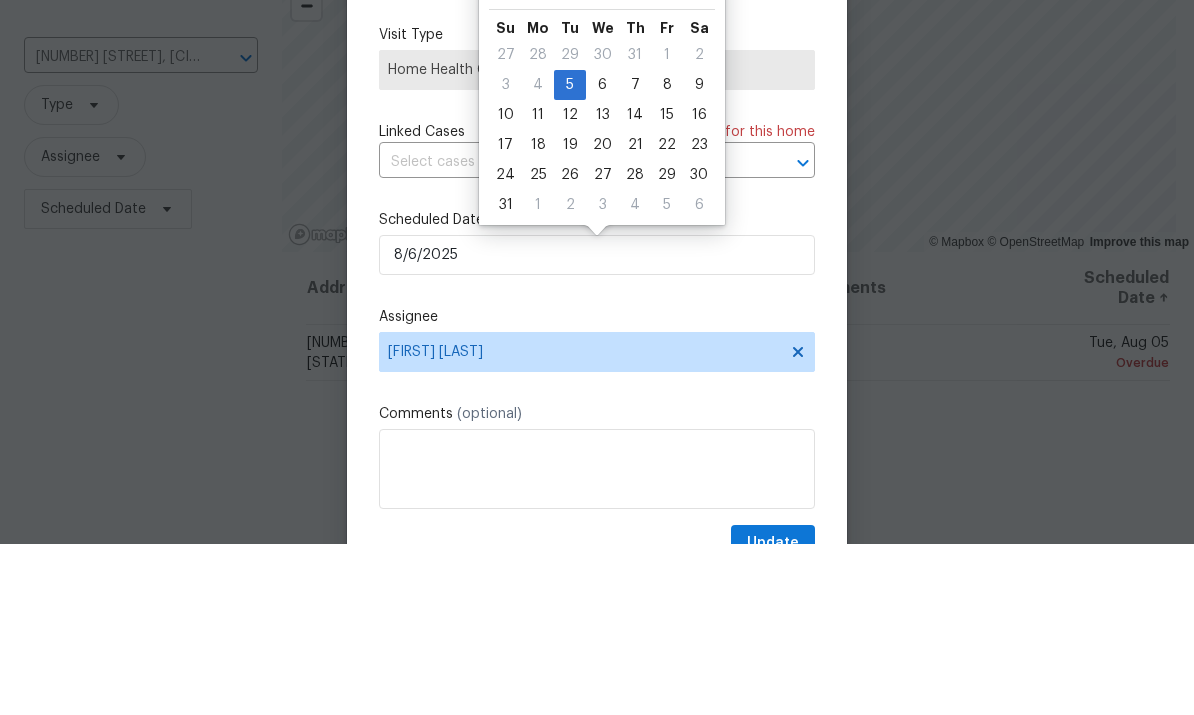 scroll, scrollTop: 75, scrollLeft: 0, axis: vertical 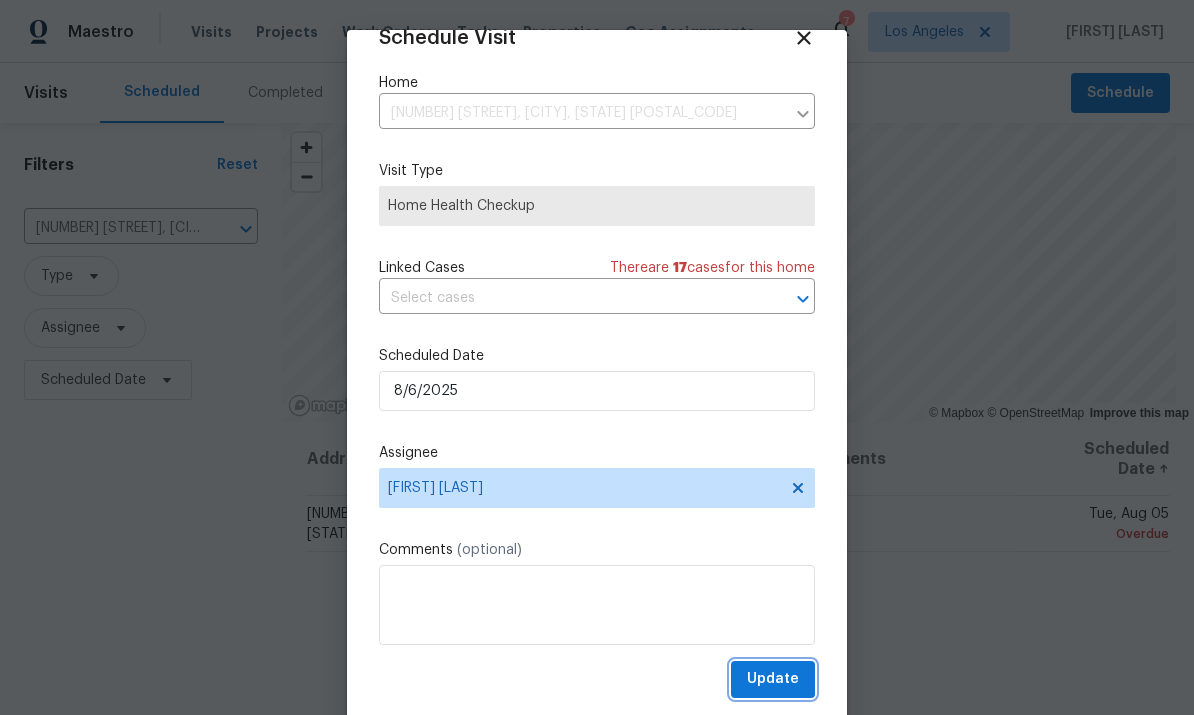 click on "Update" at bounding box center (773, 679) 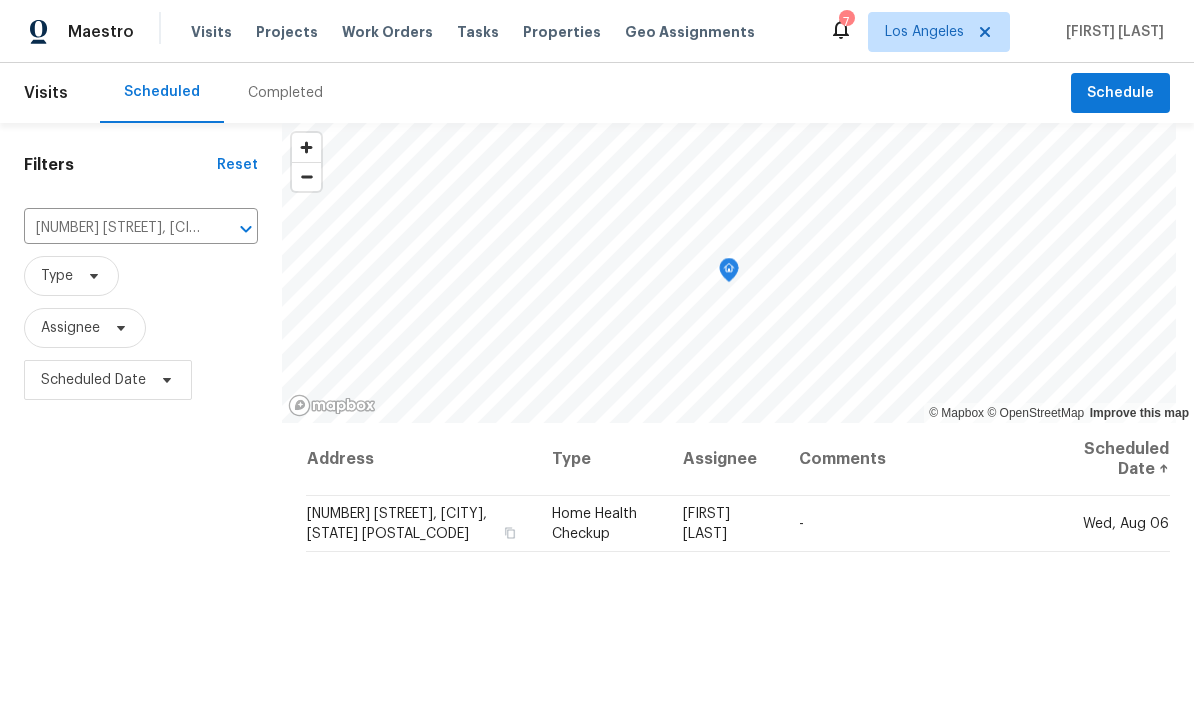 click 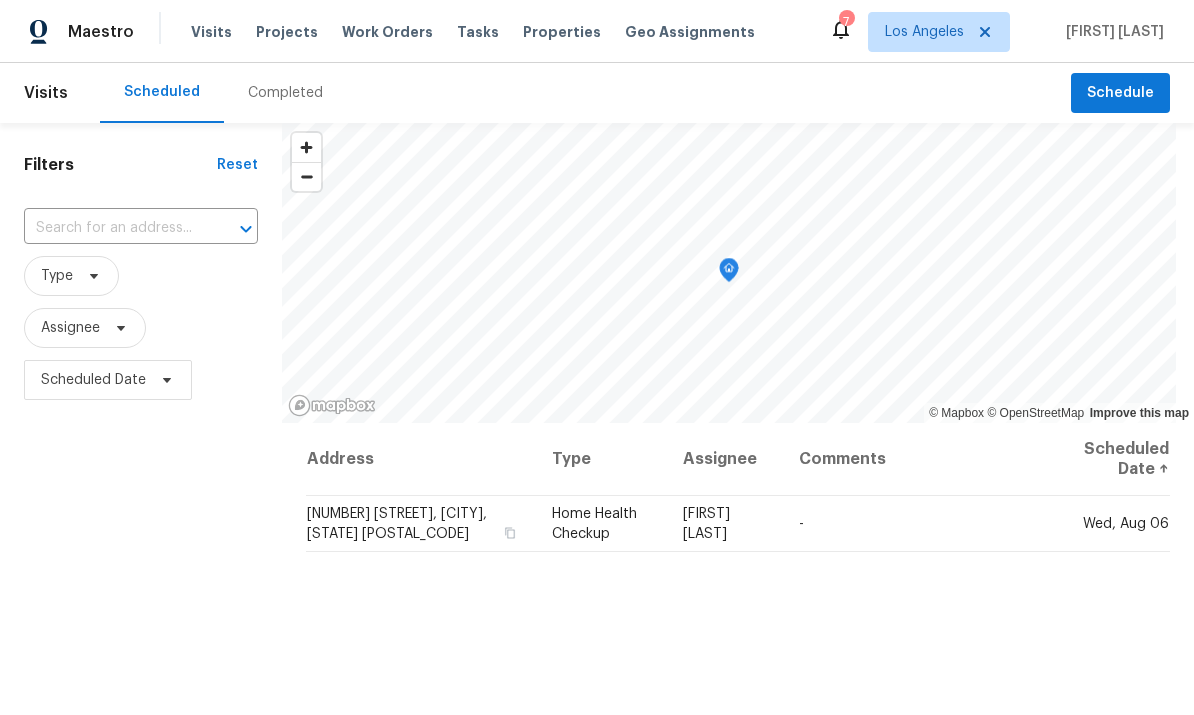 scroll, scrollTop: 0, scrollLeft: 0, axis: both 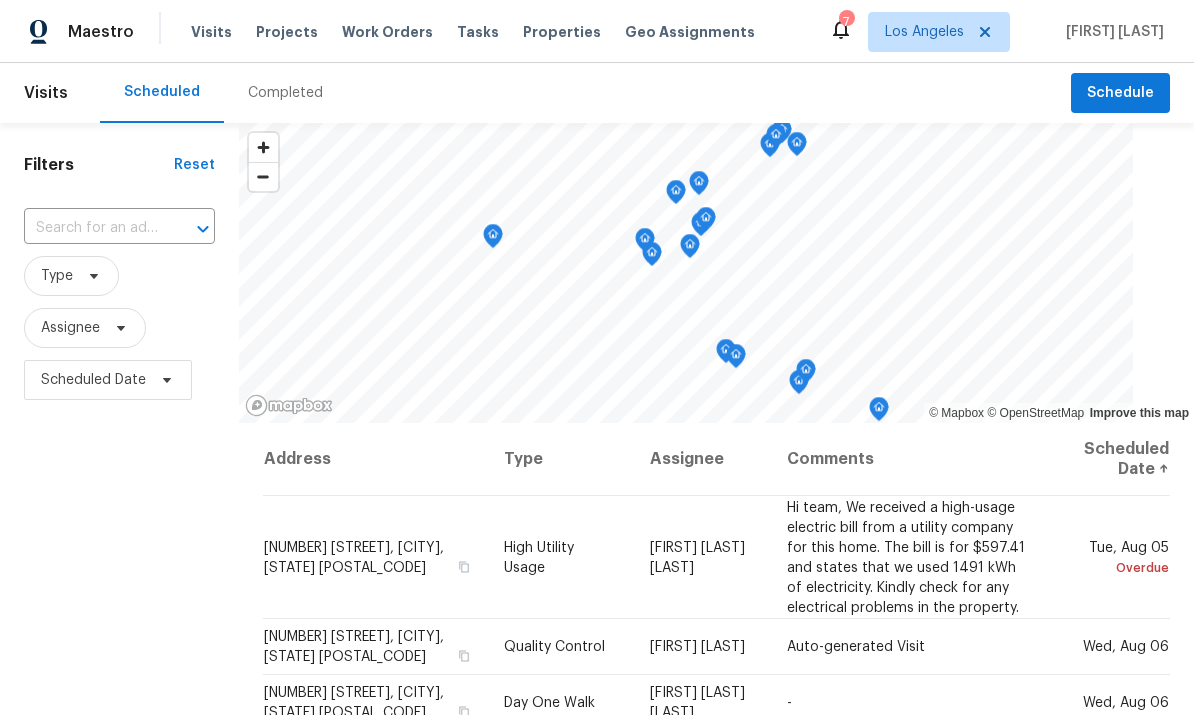 click at bounding box center [91, 228] 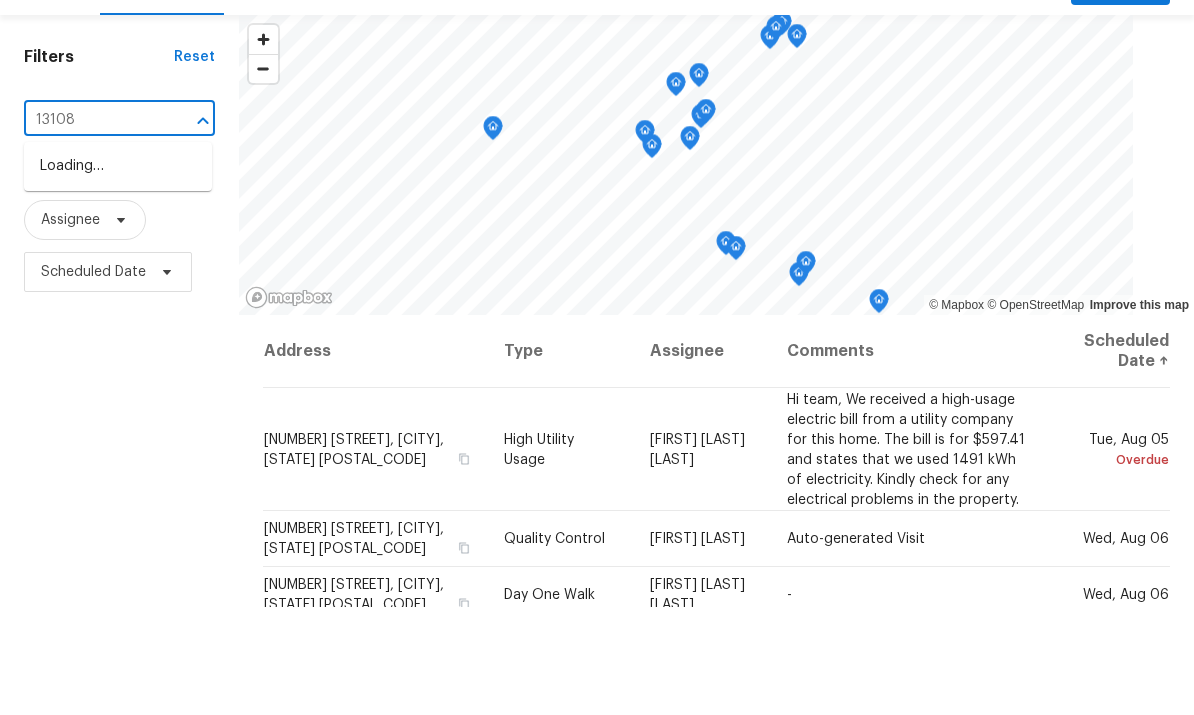 type on "13108" 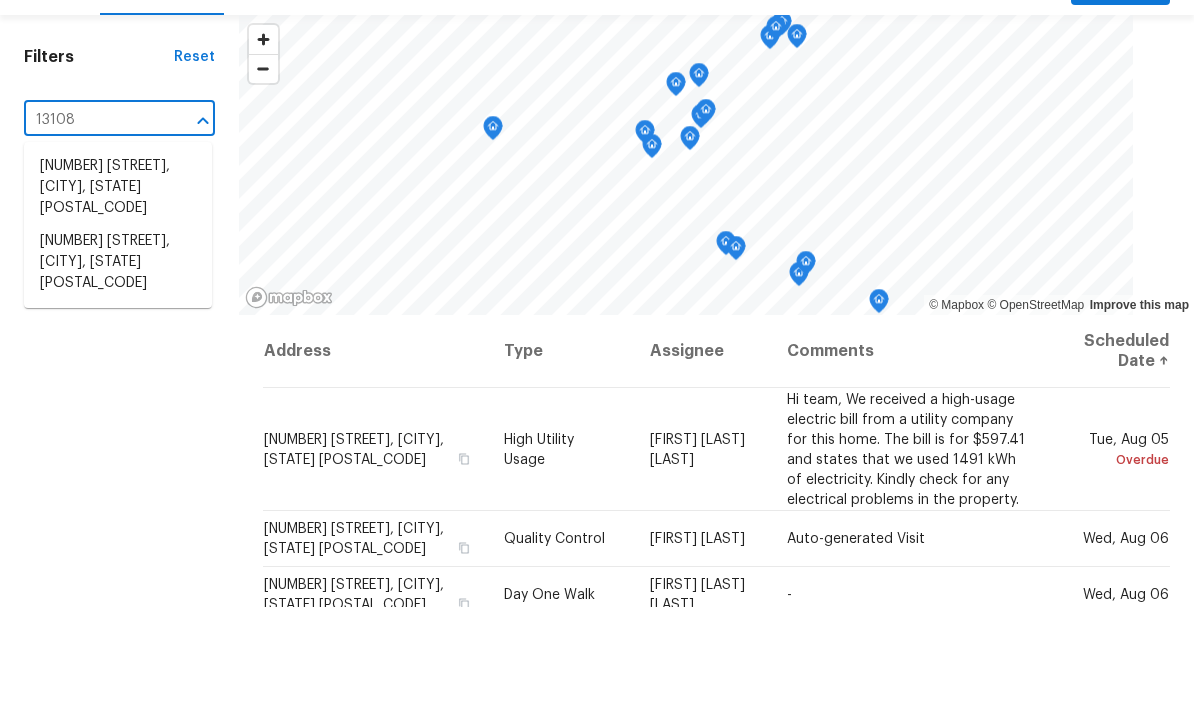 scroll, scrollTop: 75, scrollLeft: 0, axis: vertical 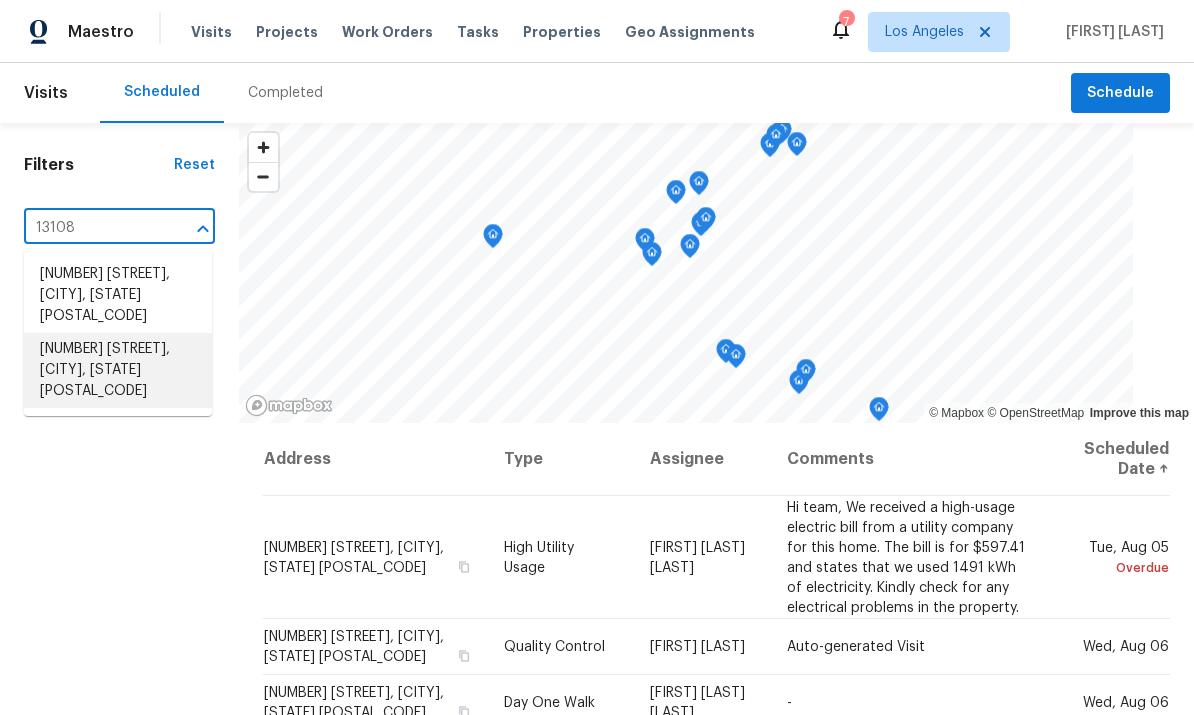 click on "[NUMBER] [STREET], [CITY], [STATE] [POSTAL_CODE]" at bounding box center [118, 370] 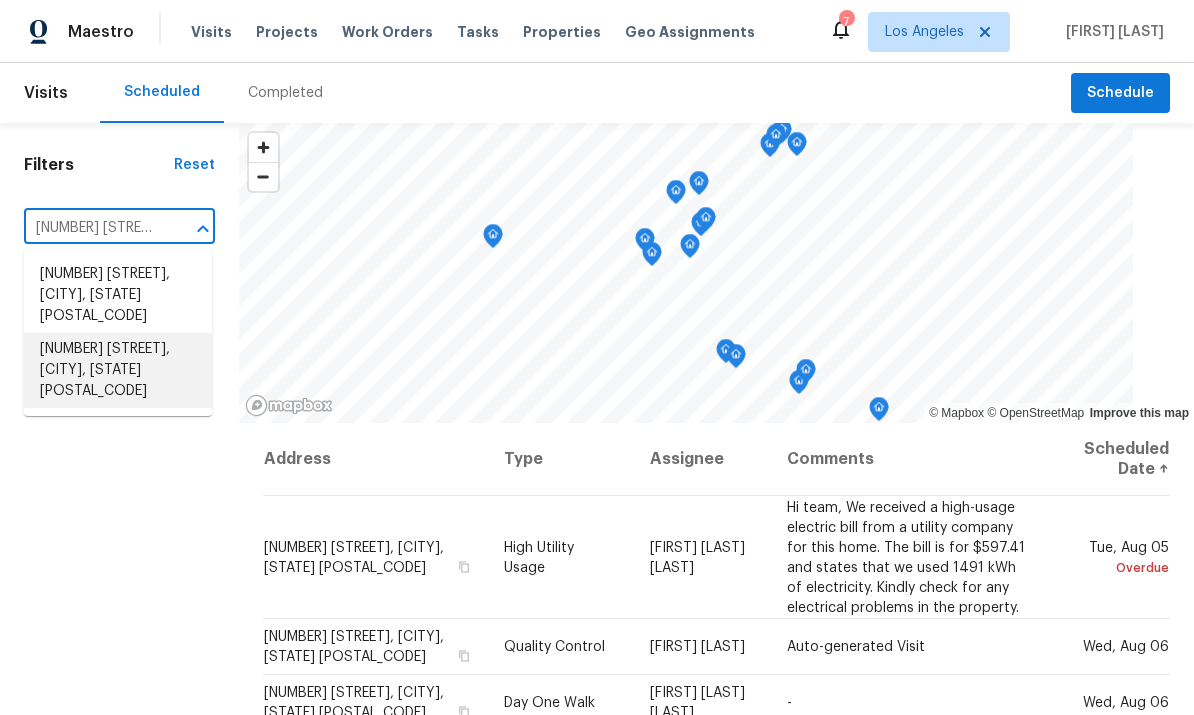 scroll, scrollTop: 0, scrollLeft: 0, axis: both 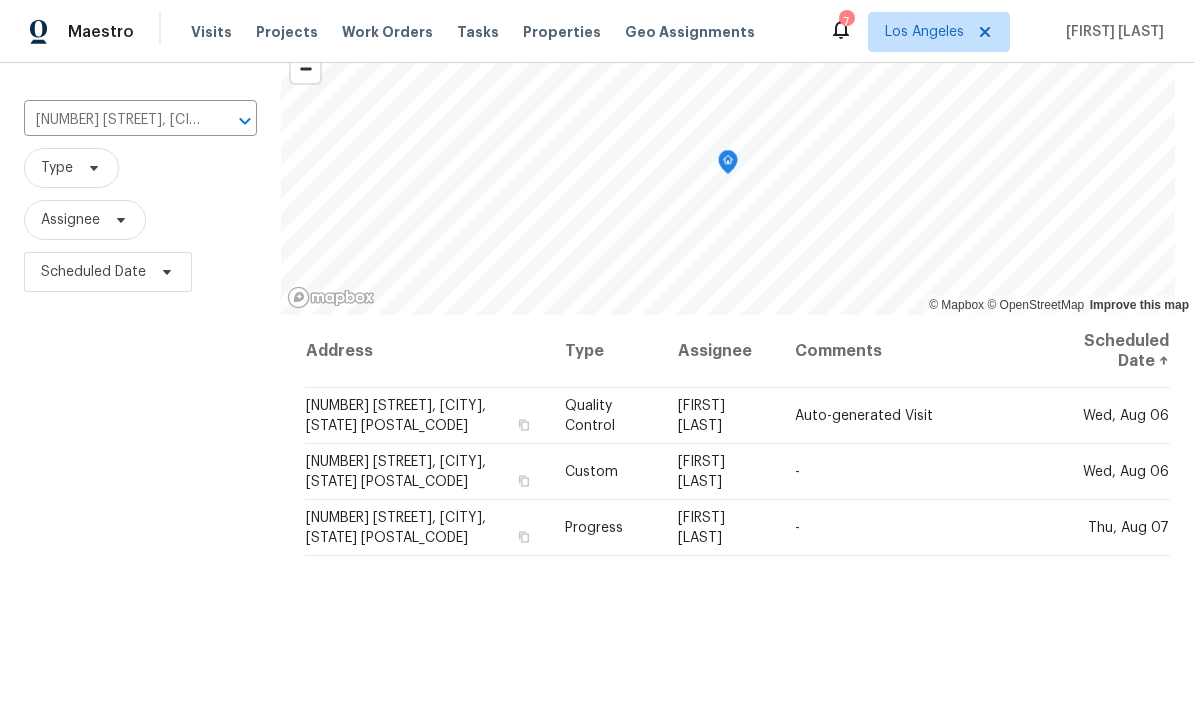 click 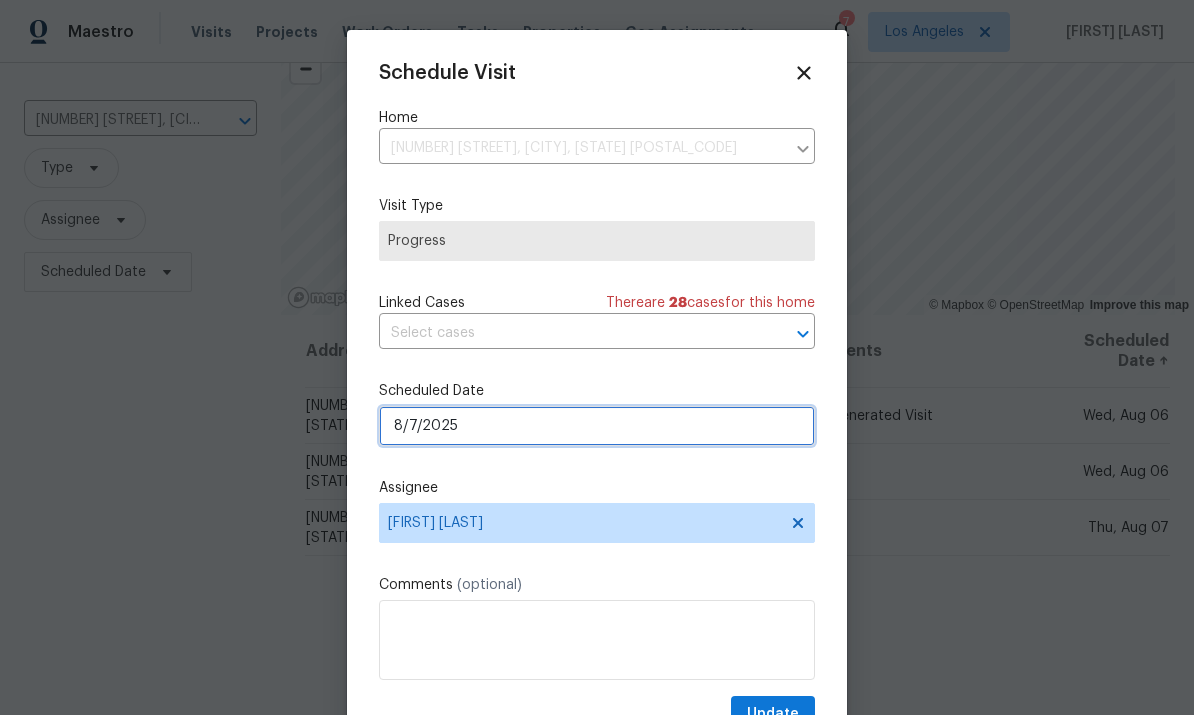 click on "8/7/2025" at bounding box center [597, 426] 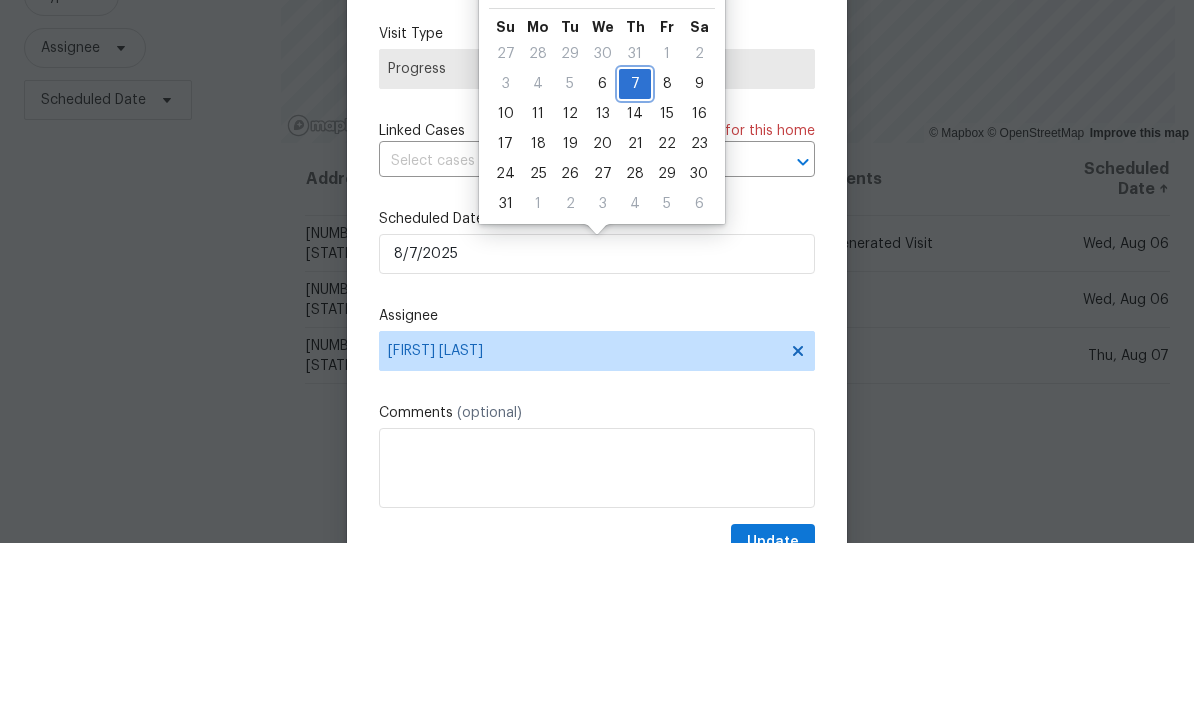click on "7" at bounding box center (635, 256) 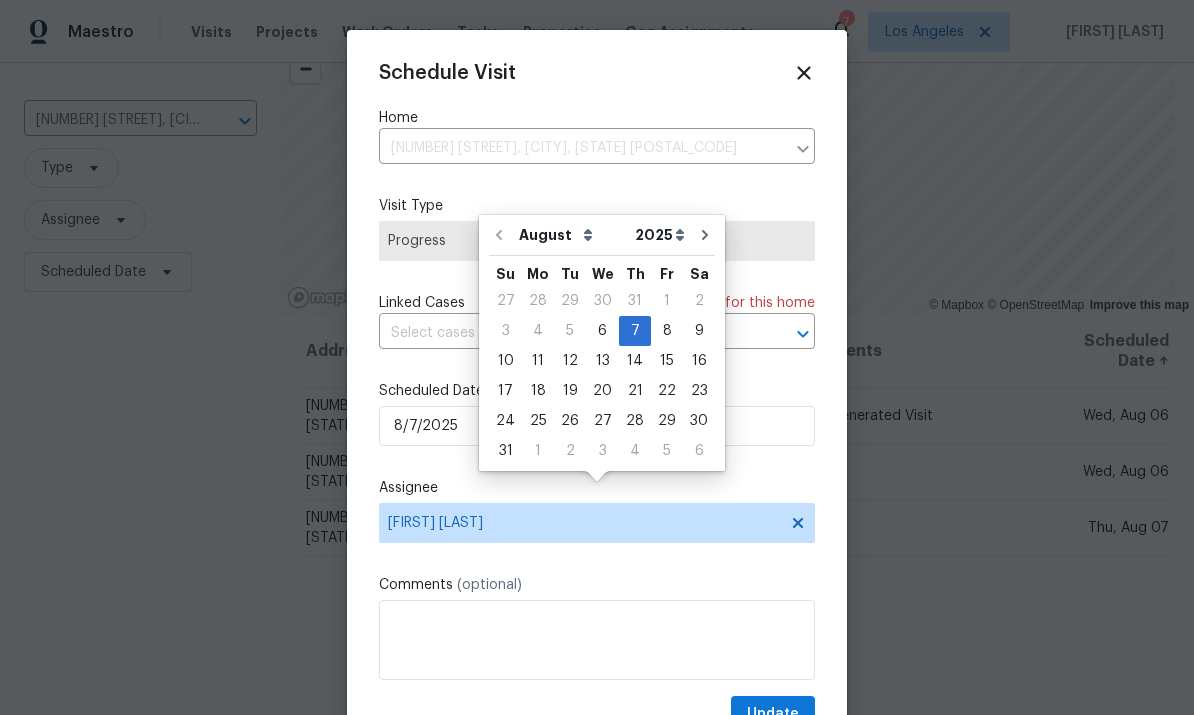 click on "Schedule Visit Home   [NUMBER] [STREET], [CITY], [STATE] ​ Visit Type   Progress Linked Cases There  are   28  case s  for this home   ​ Scheduled Date   8/7/2025 Assignee   [FIRST] [LAST] Comments   (optional) Update" at bounding box center [597, 397] 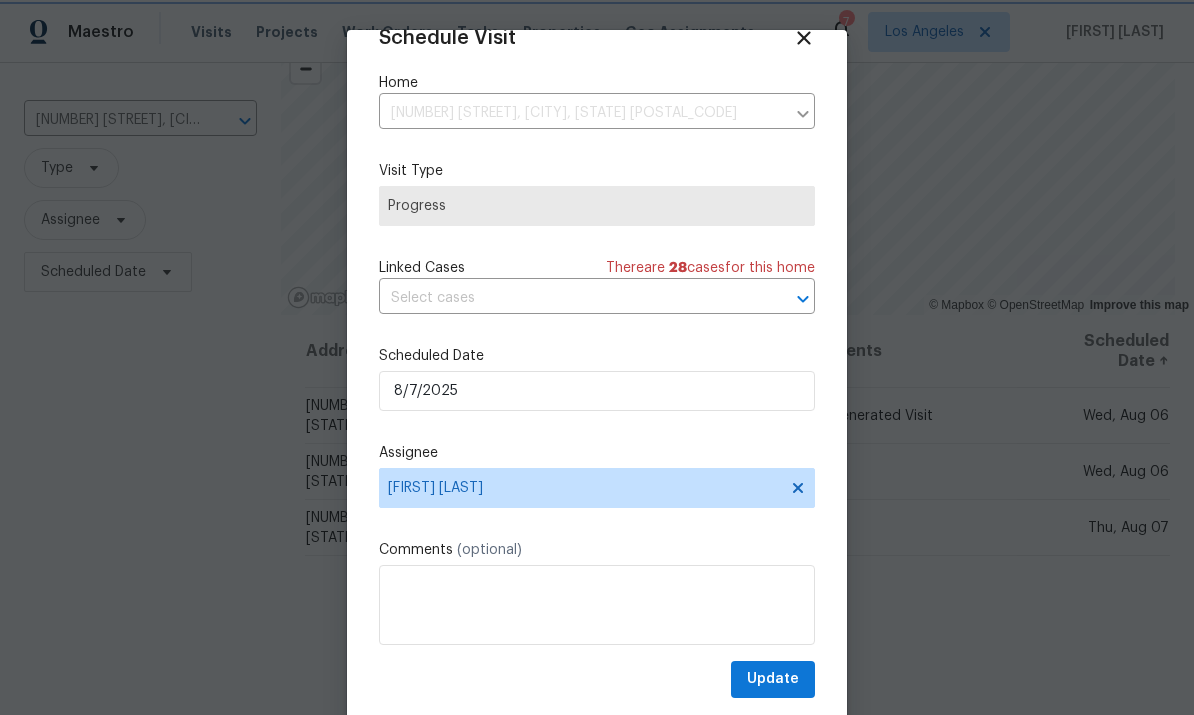 scroll, scrollTop: 39, scrollLeft: 0, axis: vertical 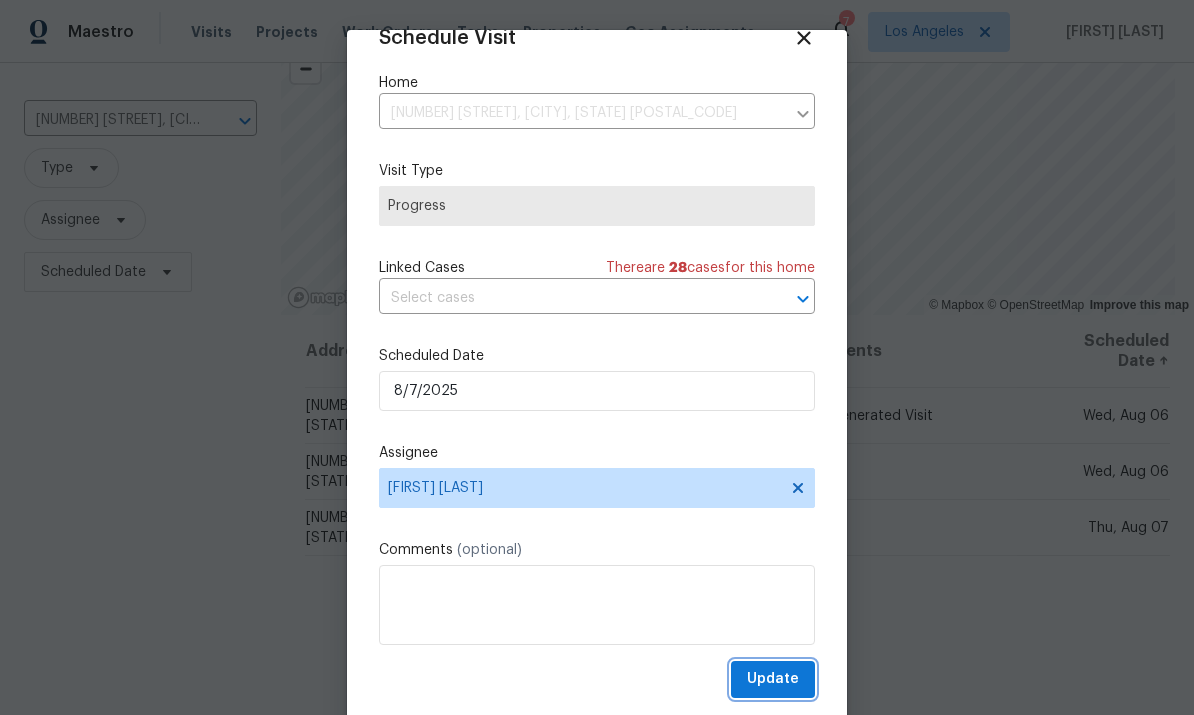click on "Update" at bounding box center [773, 679] 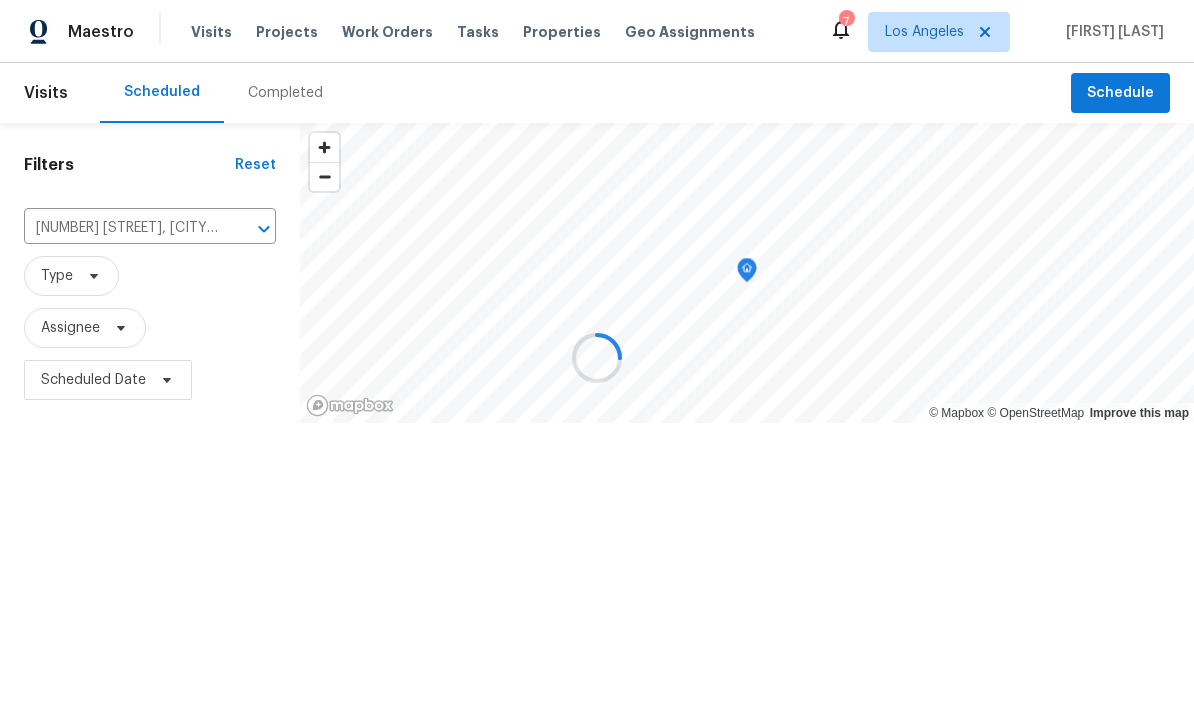 scroll, scrollTop: 0, scrollLeft: 0, axis: both 